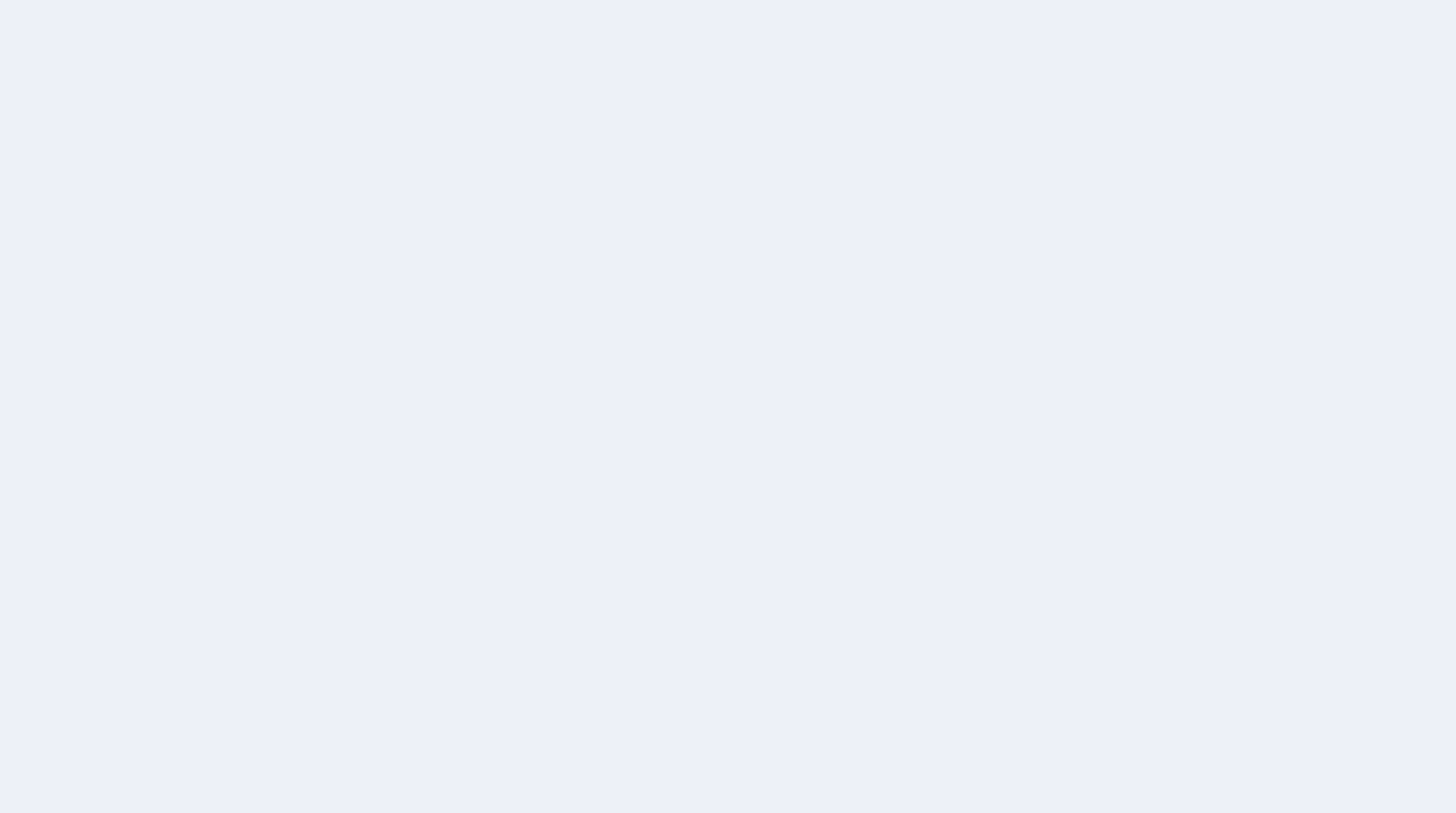 scroll, scrollTop: 0, scrollLeft: 0, axis: both 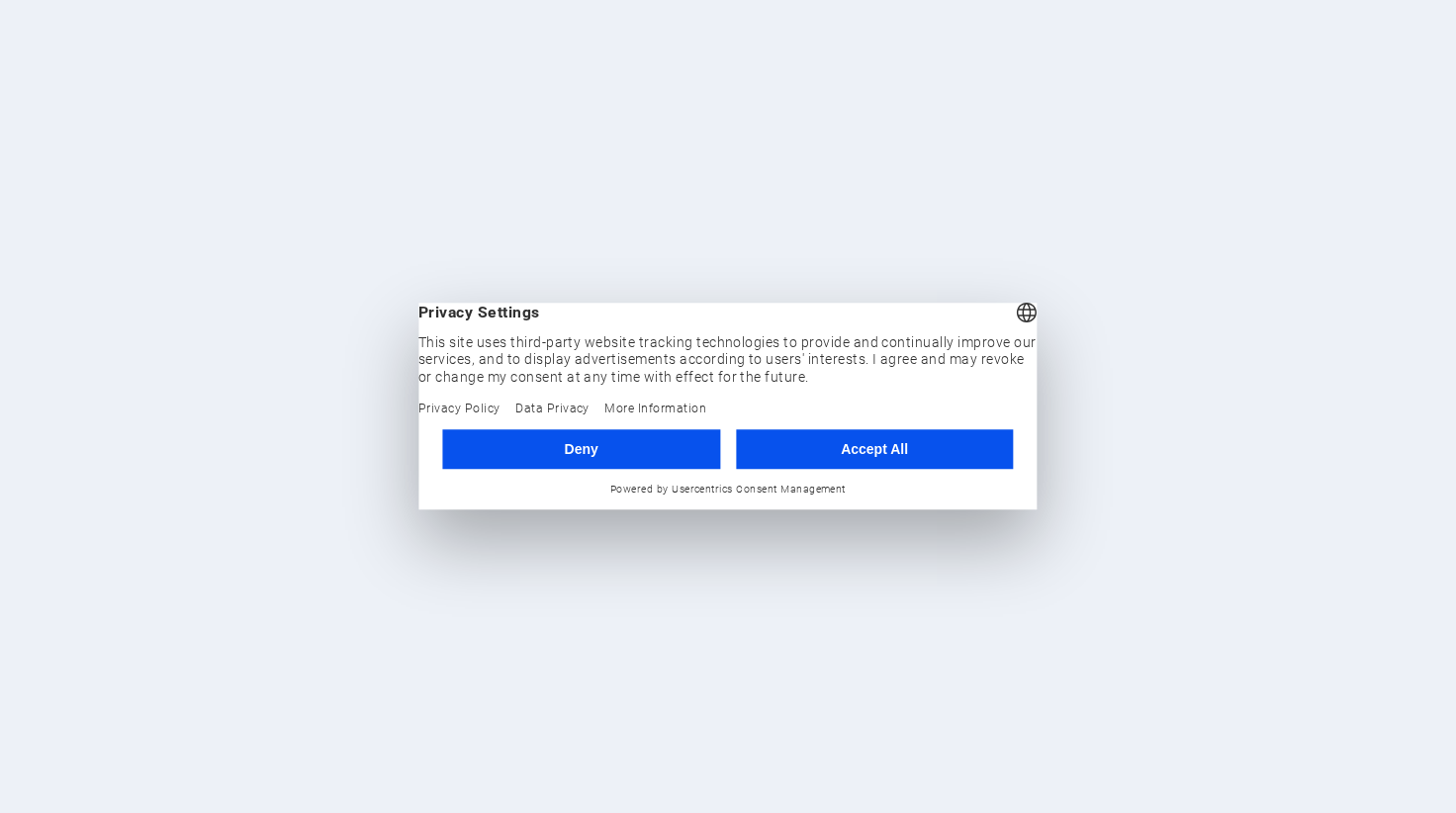 click on "Accept All" at bounding box center (874, 449) 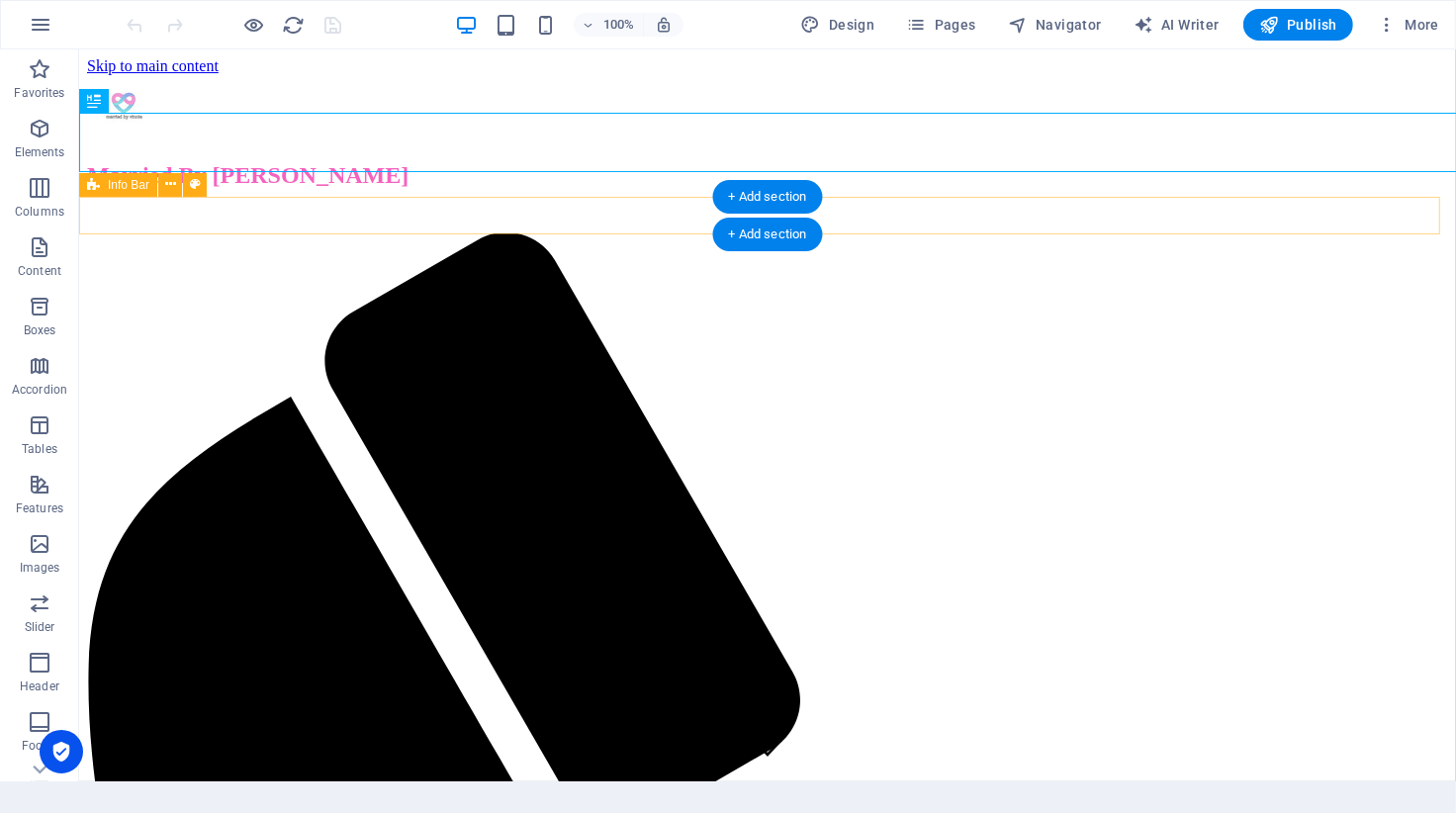 scroll, scrollTop: 0, scrollLeft: 0, axis: both 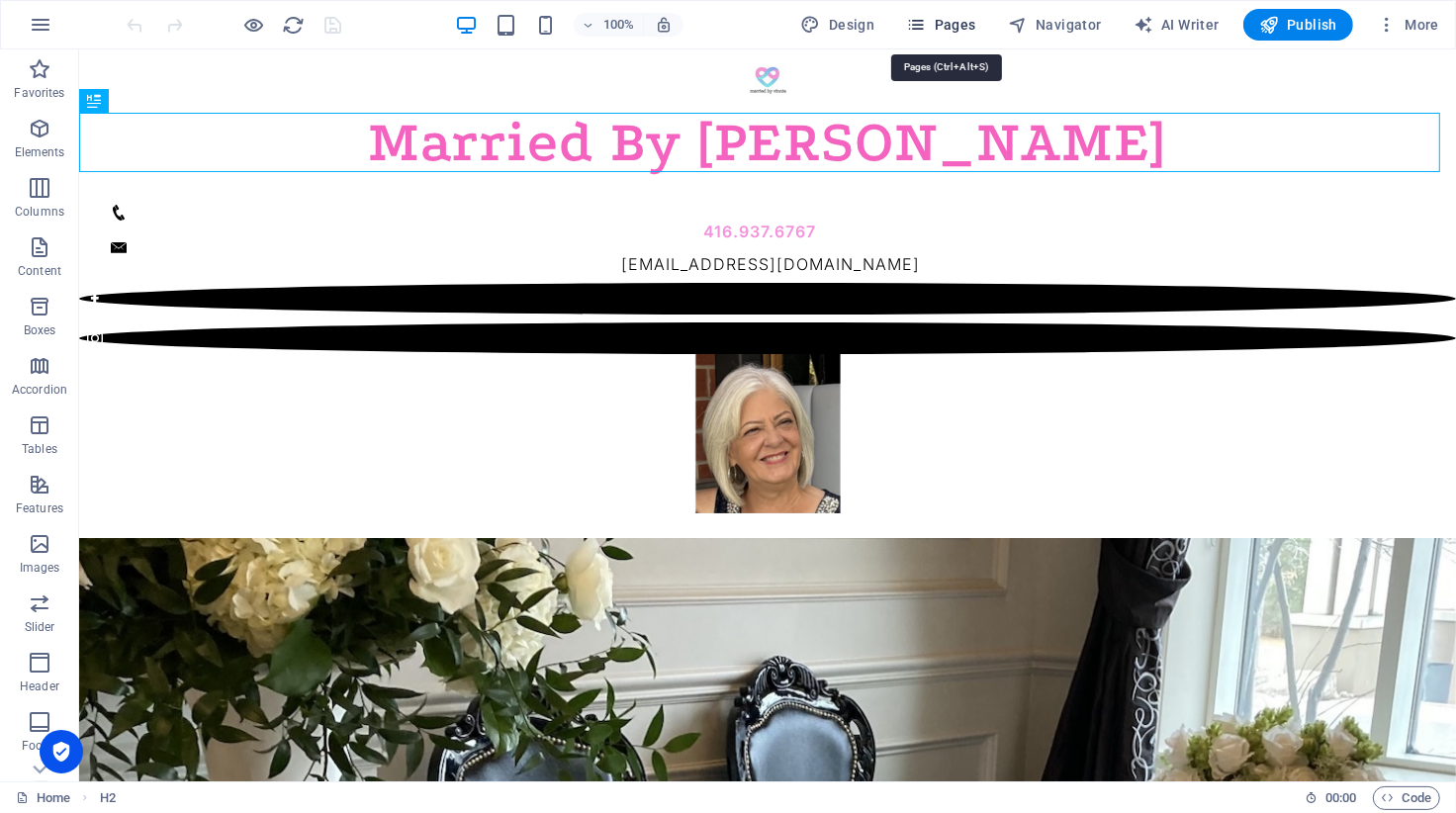 click on "Pages" at bounding box center (941, 25) 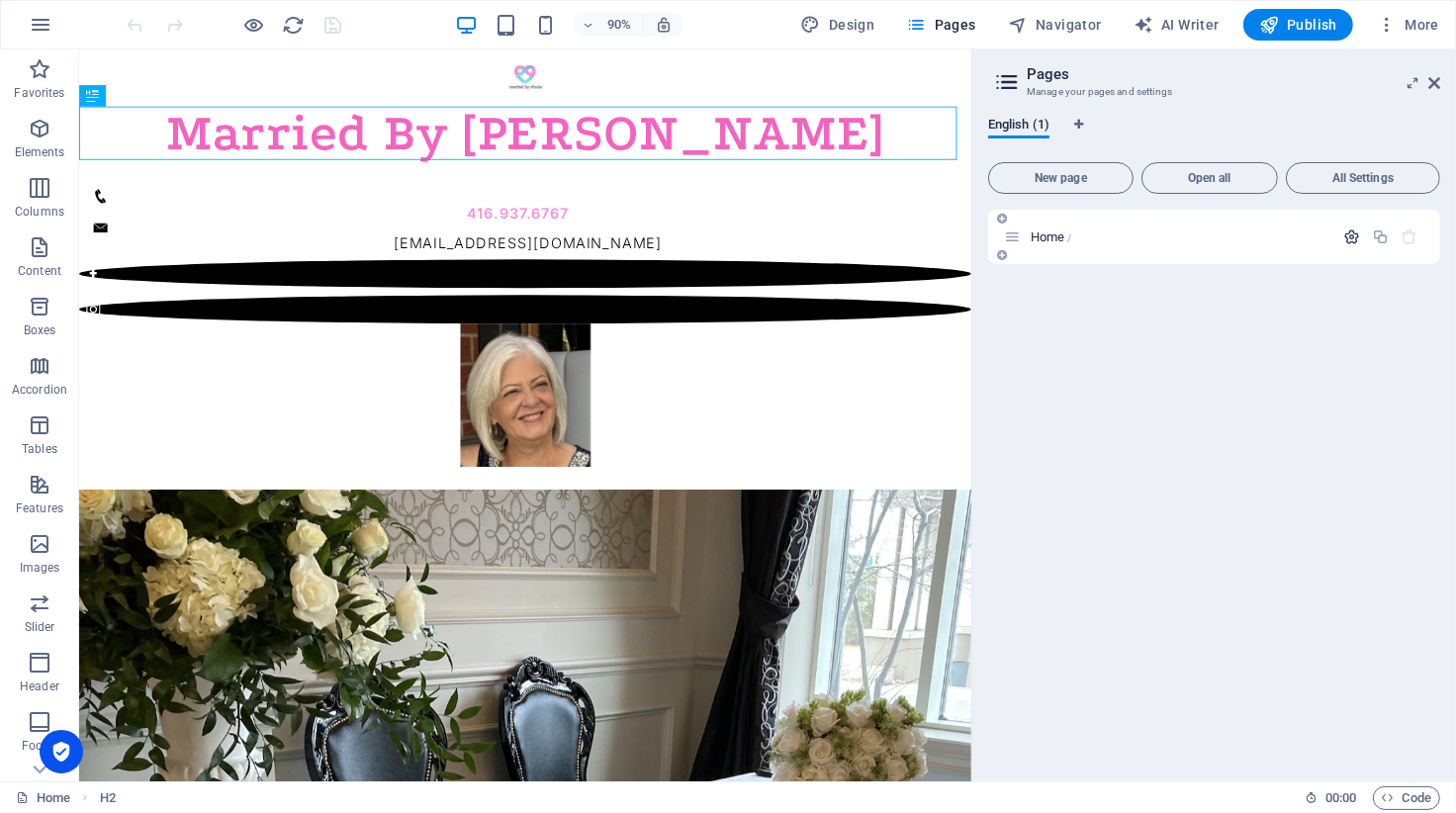 click at bounding box center (1351, 236) 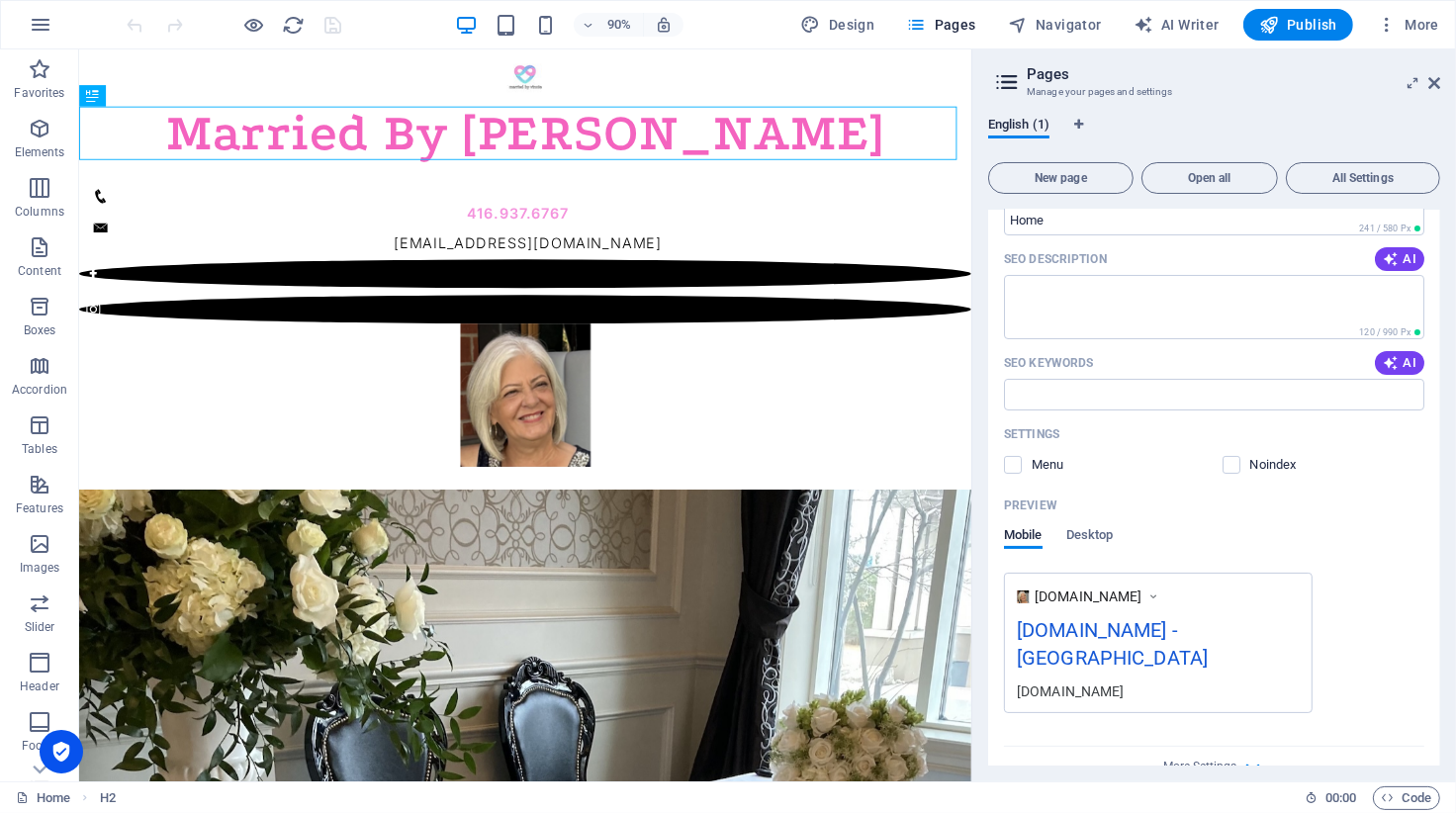 scroll, scrollTop: 242, scrollLeft: 0, axis: vertical 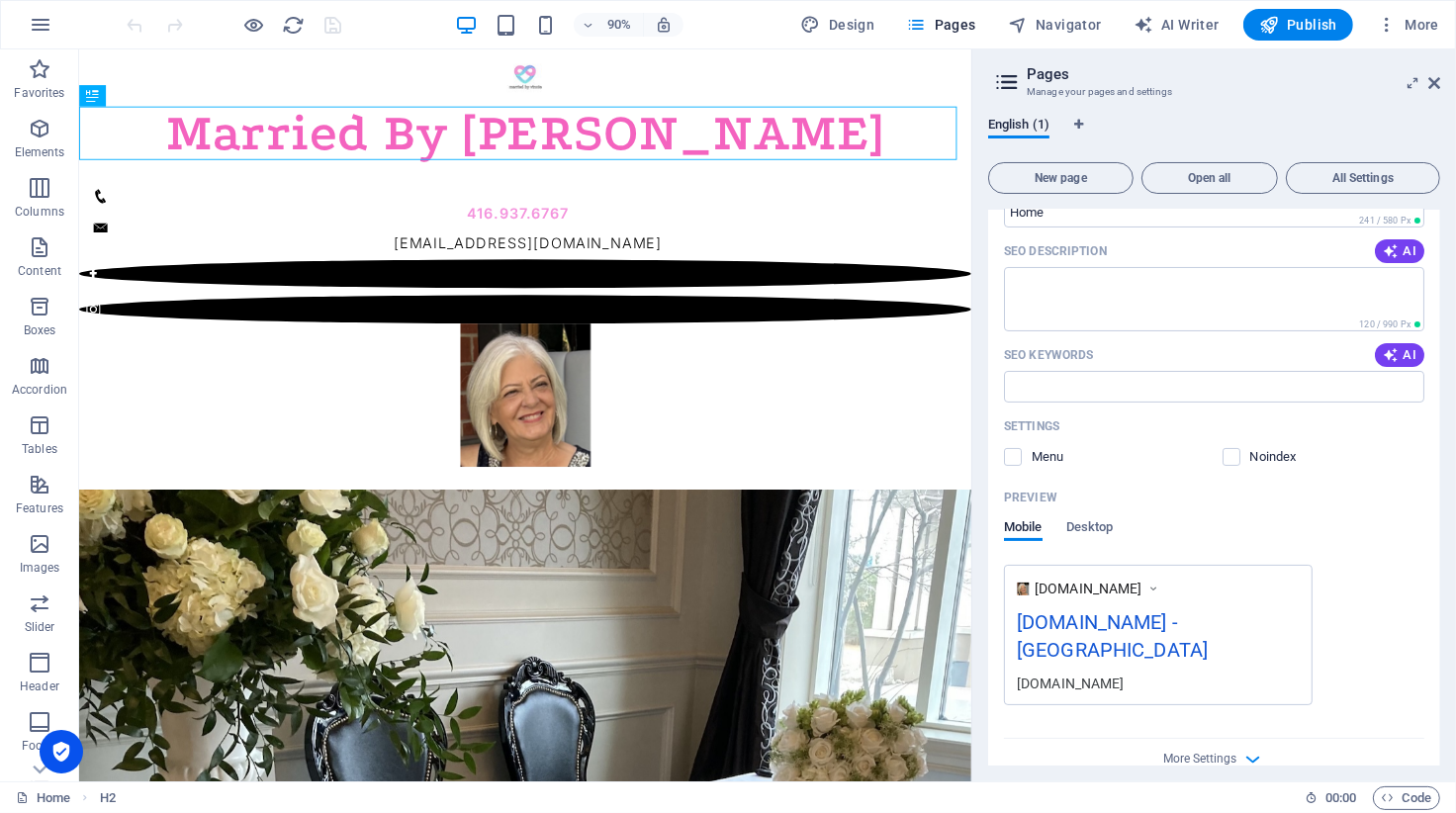 click on "marriedbyvinnie.ca - Berlin" at bounding box center [1158, 640] 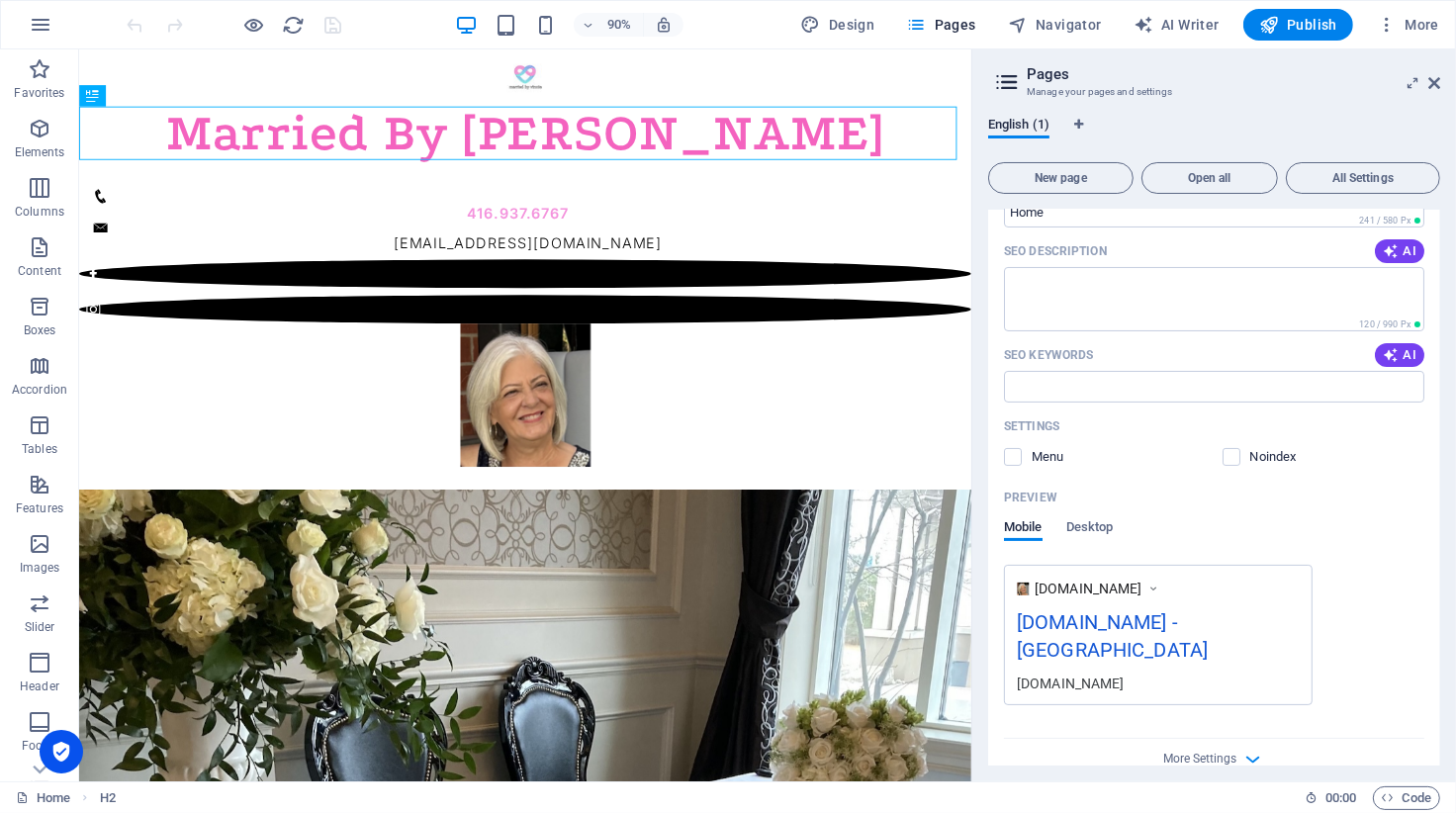 click at bounding box center [1153, 588] 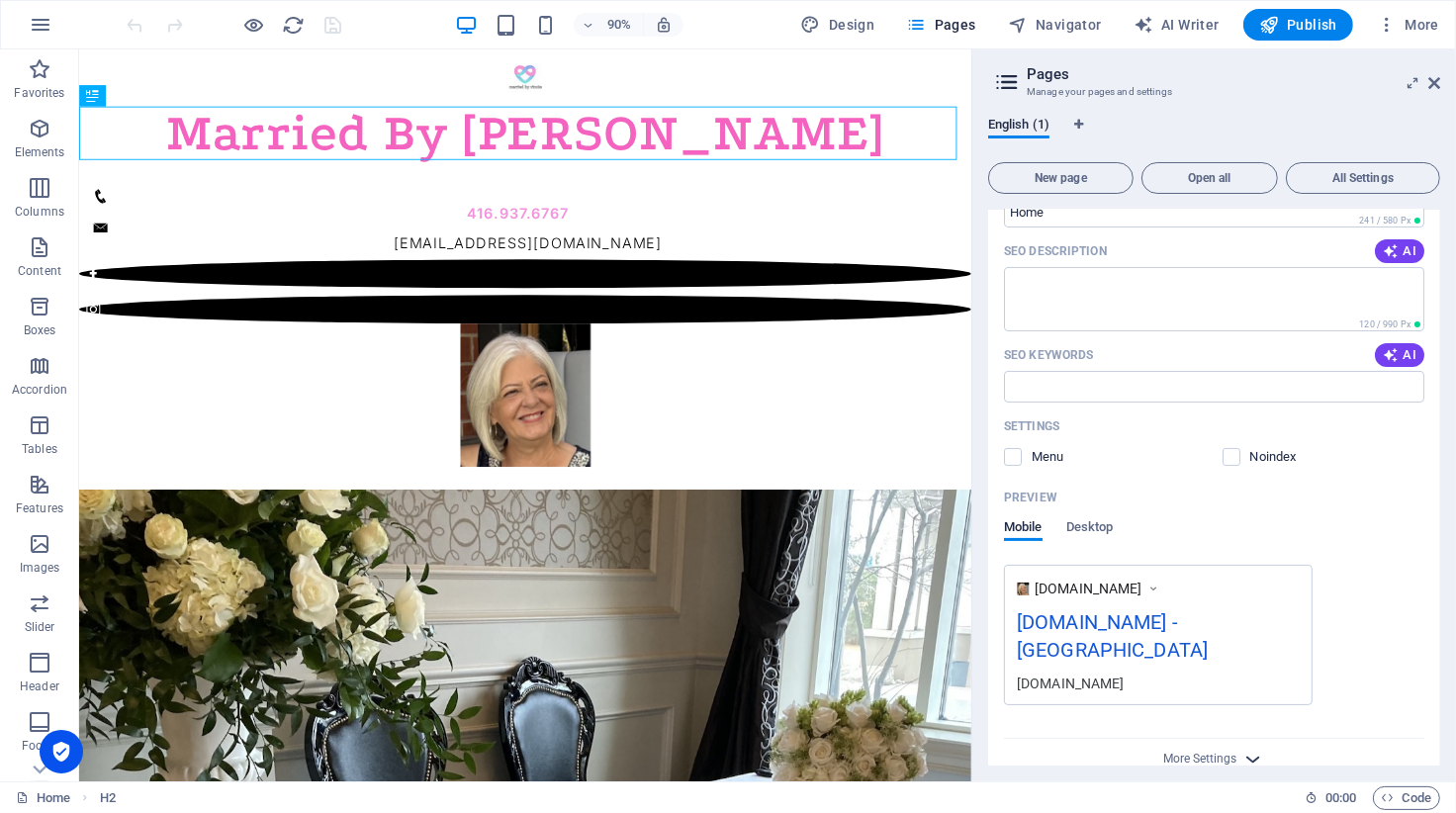click at bounding box center [1253, 759] 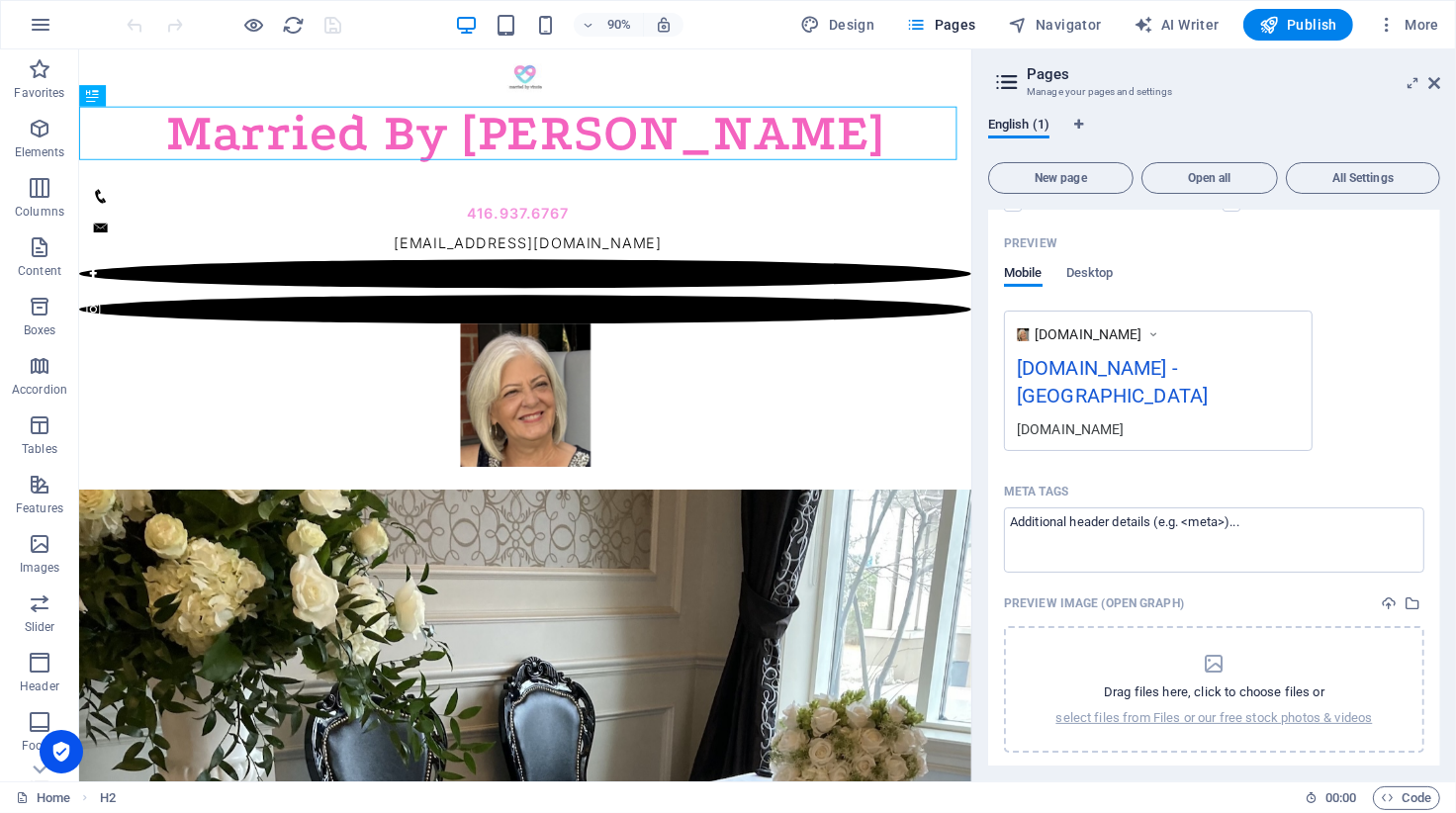 scroll, scrollTop: 525, scrollLeft: 0, axis: vertical 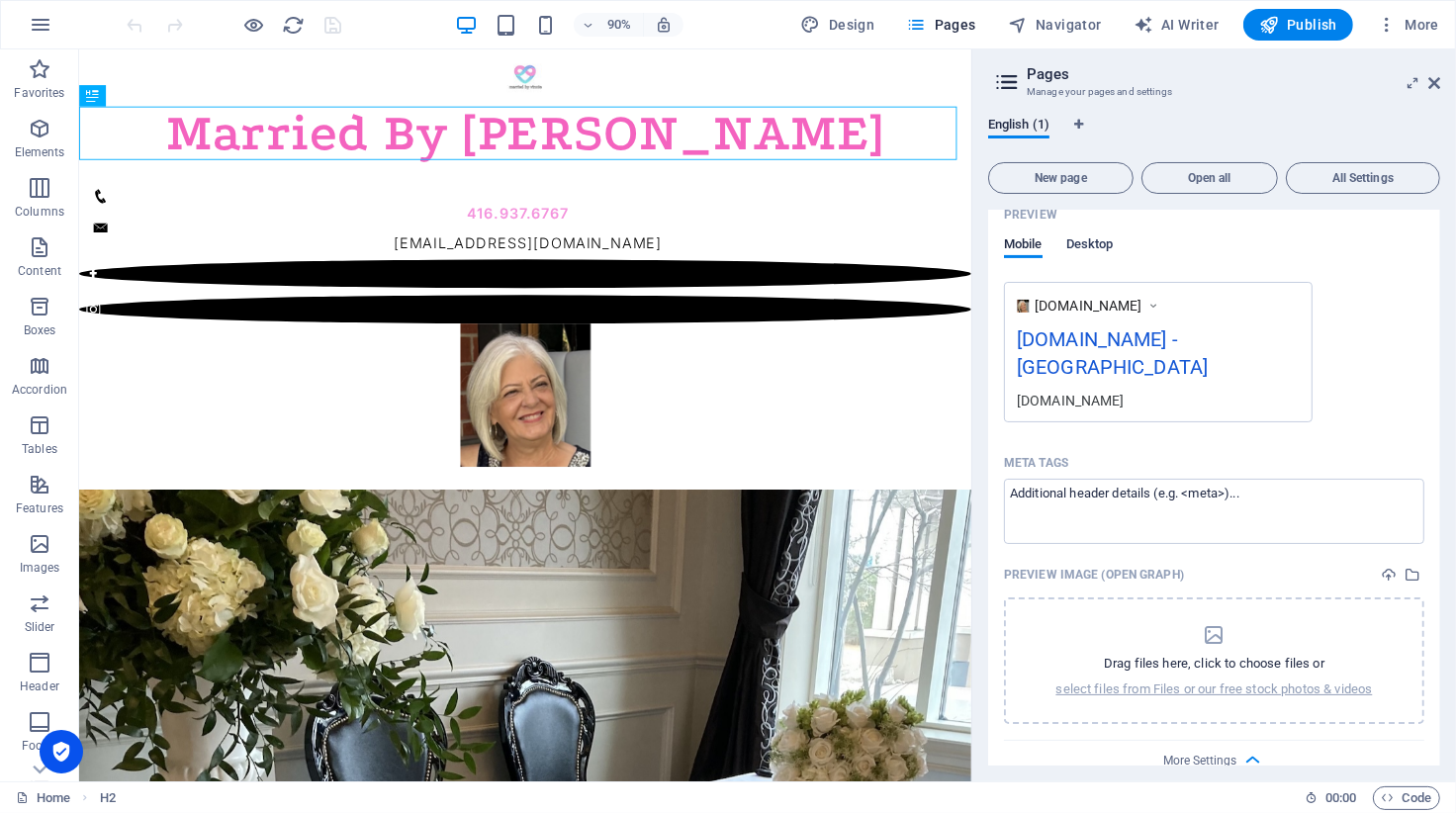 click on "Desktop" at bounding box center [1090, 246] 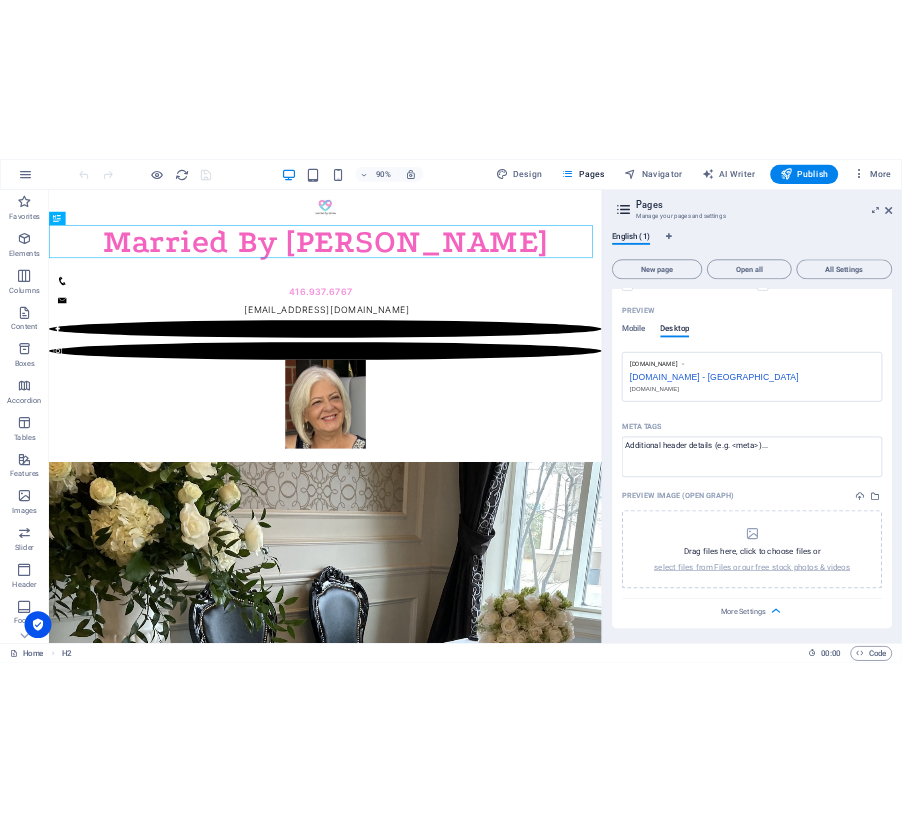 scroll, scrollTop: 495, scrollLeft: 0, axis: vertical 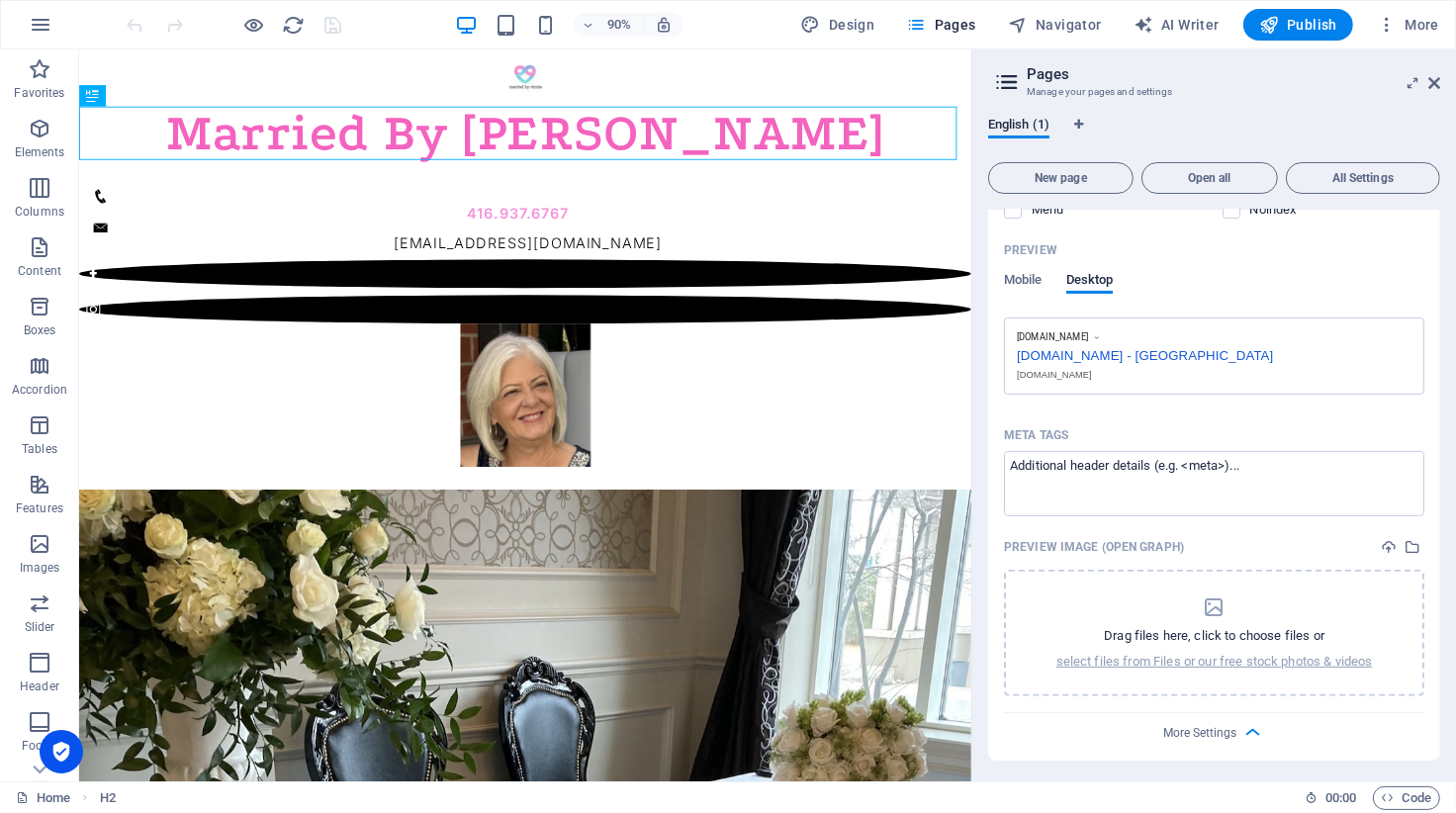 click on "marriedbyvinnie.ca - Berlin" at bounding box center (1214, 353) 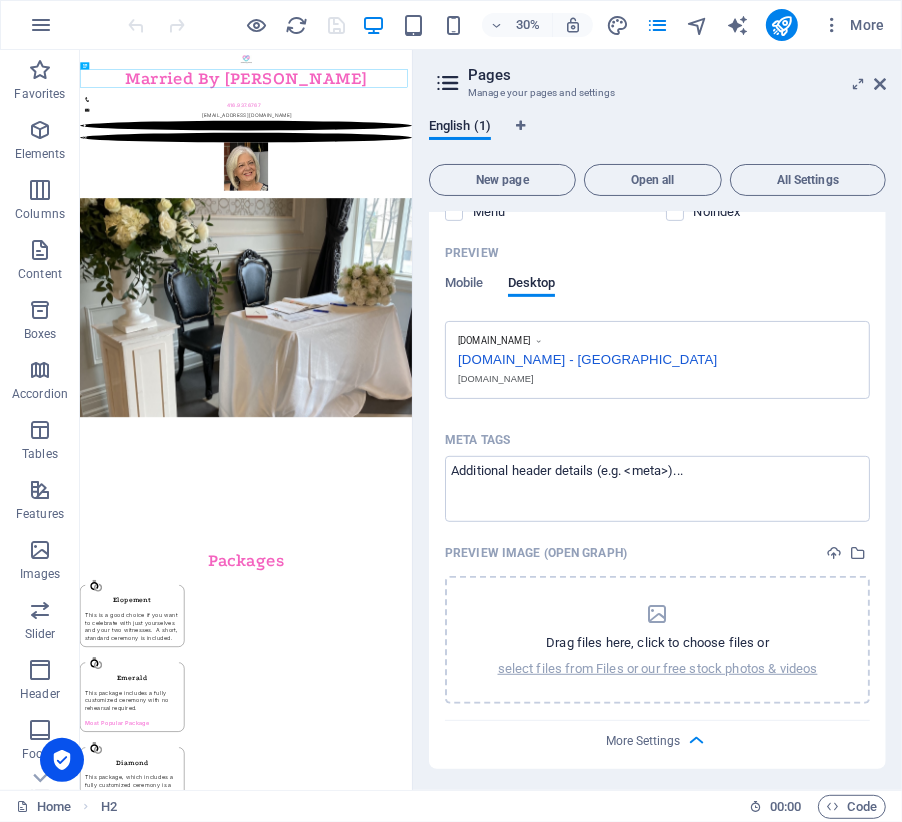 drag, startPoint x: 885, startPoint y: 497, endPoint x: 881, endPoint y: 445, distance: 52.153618 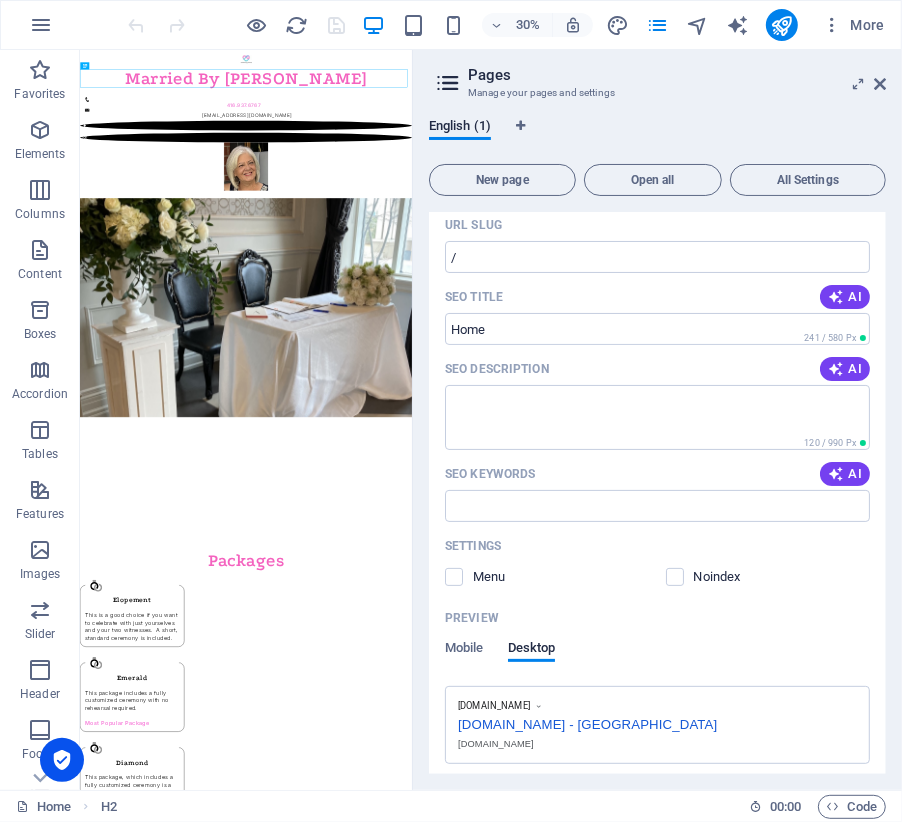 scroll, scrollTop: 0, scrollLeft: 0, axis: both 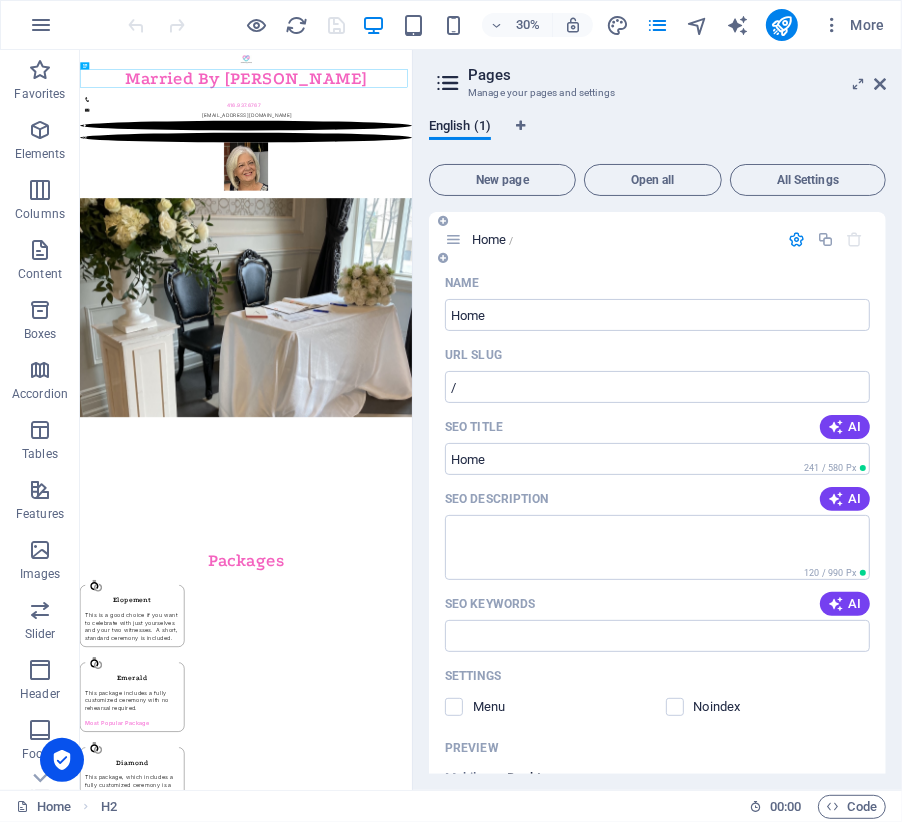 click at bounding box center [796, 239] 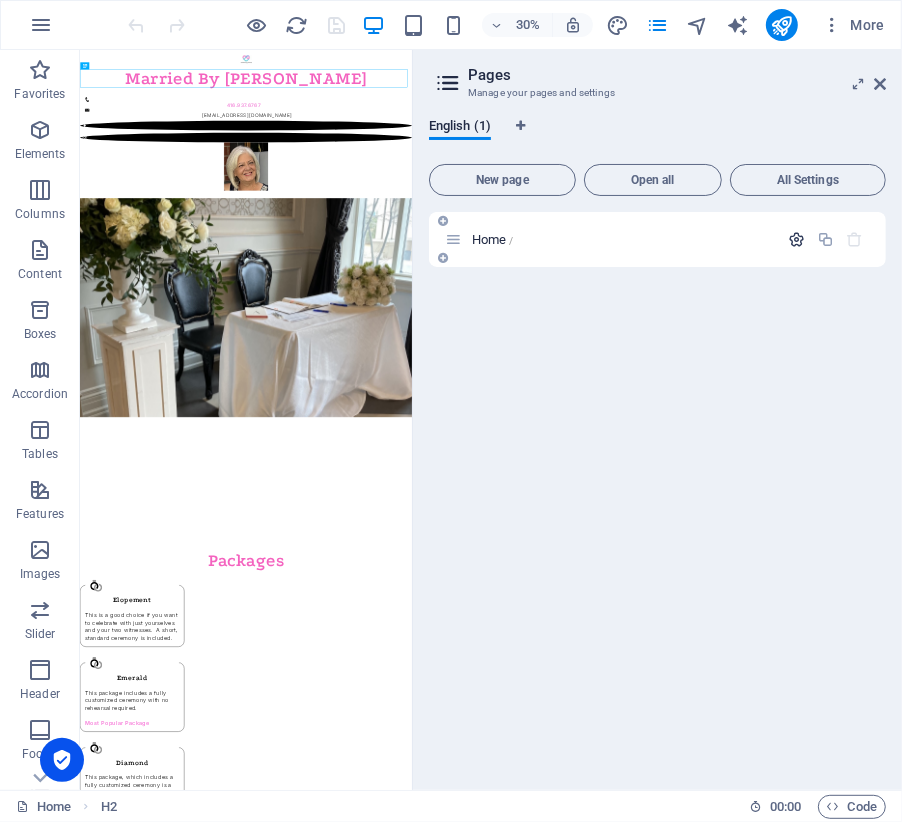 click at bounding box center (796, 239) 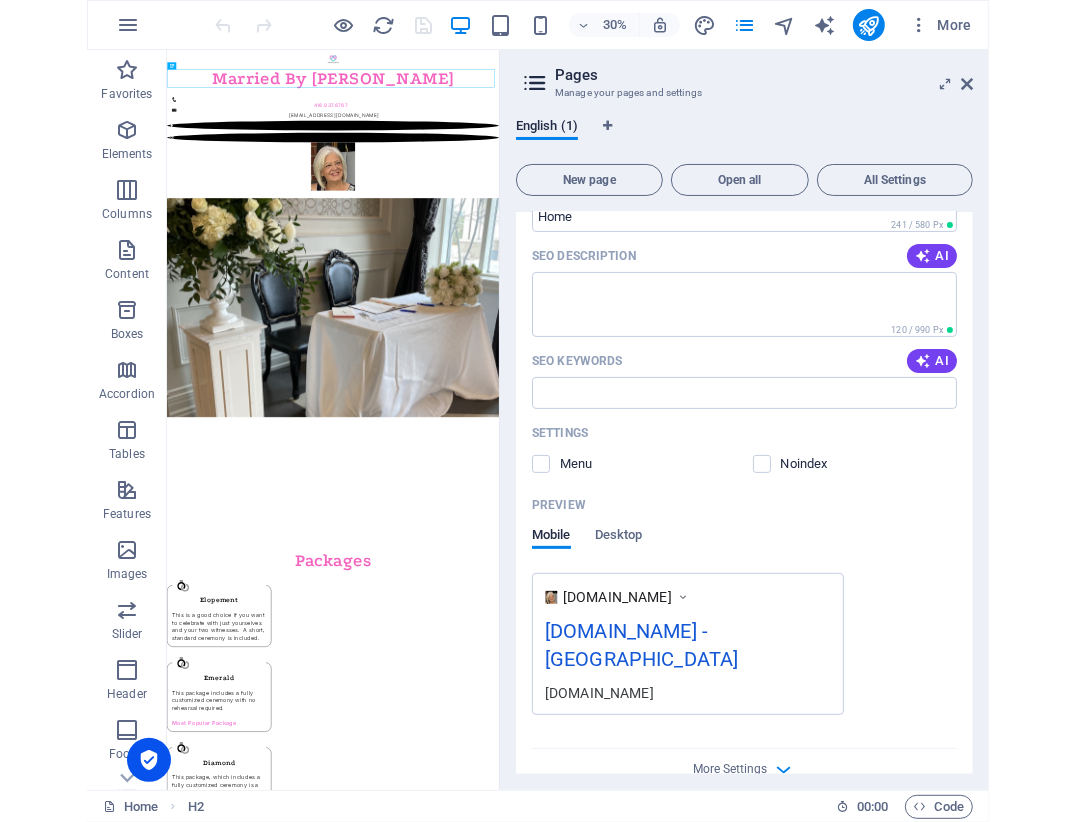 scroll, scrollTop: 245, scrollLeft: 0, axis: vertical 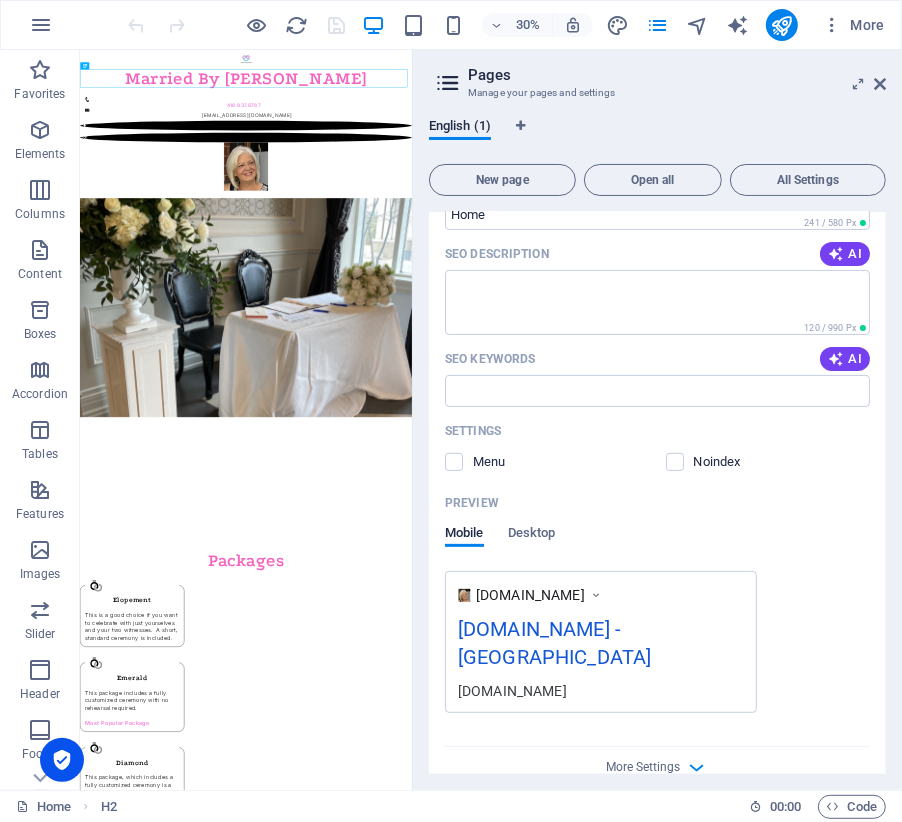 click at bounding box center (596, 595) 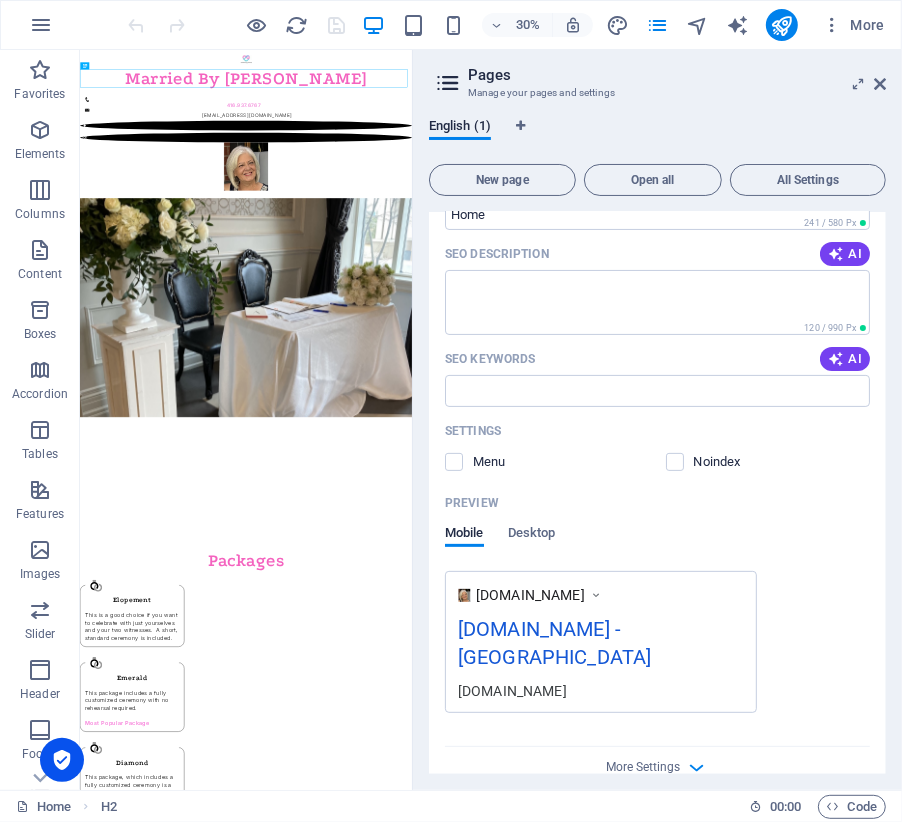 click on "New page Open all All Settings Home / Name Home ​ URL SLUG / ​ SEO Title AI ​ 241 / 580 Px SEO Description AI ​ 120 / 990 Px SEO Keywords AI ​ Settings Menu Noindex Preview Mobile Desktop www.example.com marriedbyvinnie.ca - Berlin marriedbyvinnie.ca Meta tags ​ Preview Image (Open Graph) Drag files here, click to choose files or select files from Files or our free stock photos & videos More Settings" at bounding box center (657, 465) 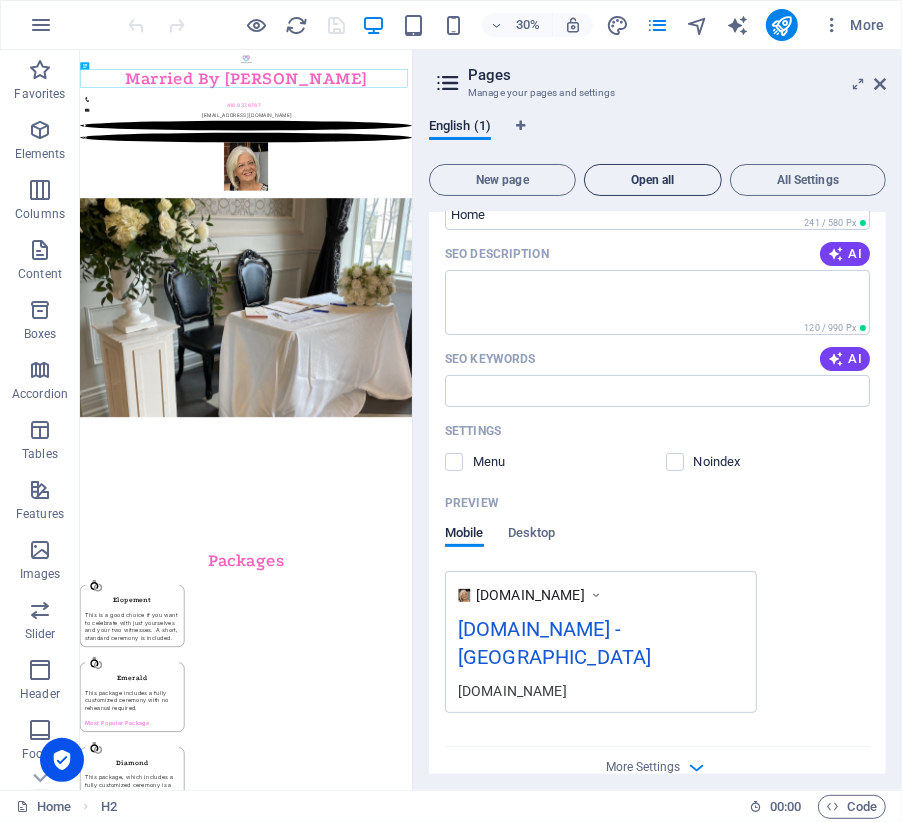 click on "Open all" at bounding box center [653, 180] 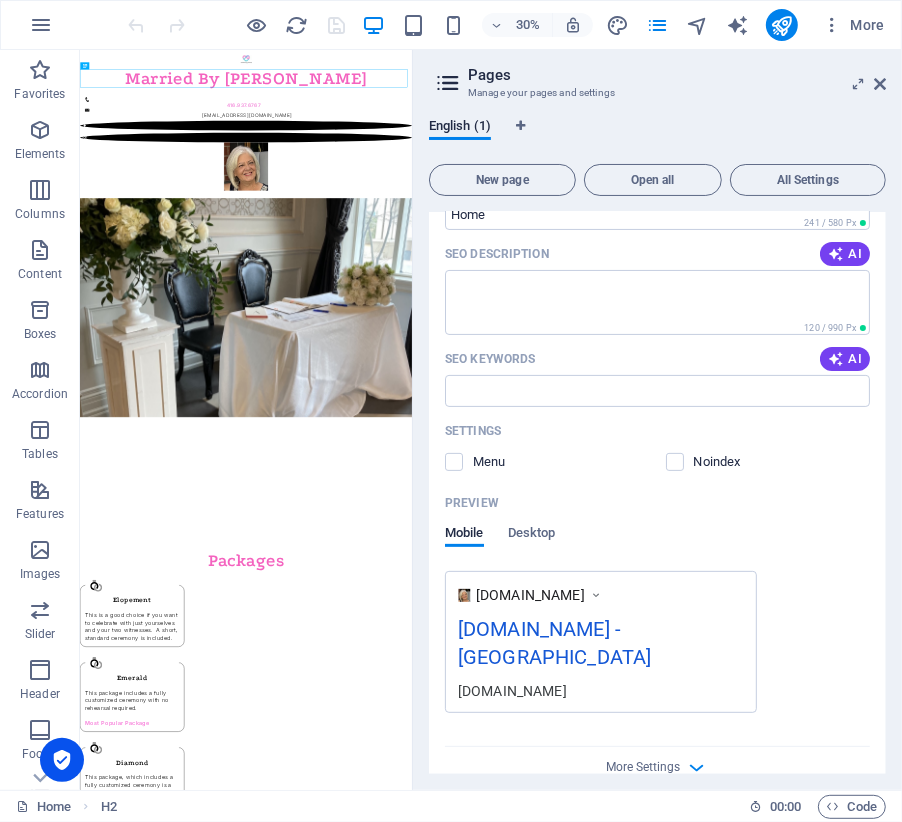 drag, startPoint x: 886, startPoint y: 430, endPoint x: 888, endPoint y: 301, distance: 129.0155 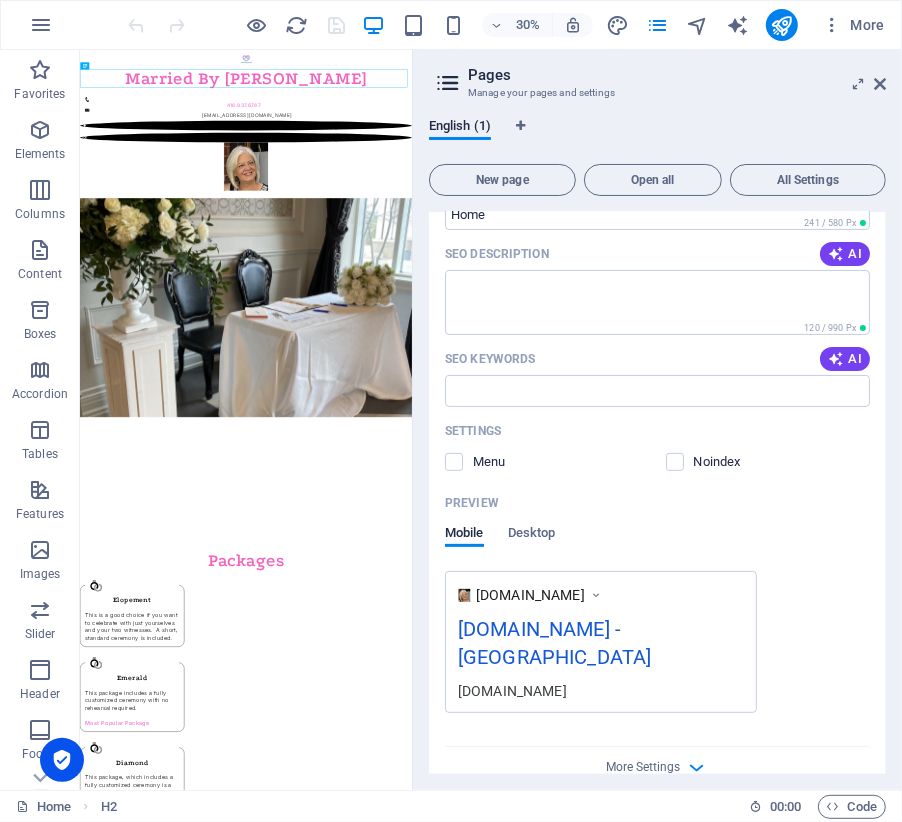 drag, startPoint x: 882, startPoint y: 413, endPoint x: 892, endPoint y: 237, distance: 176.28386 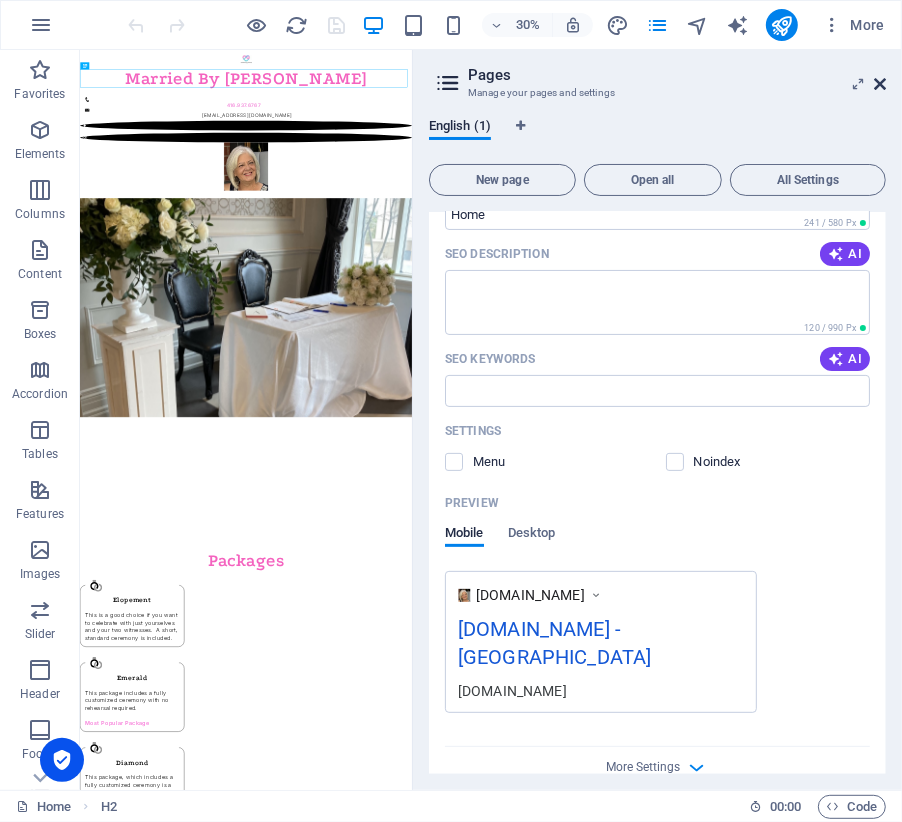 click at bounding box center (880, 84) 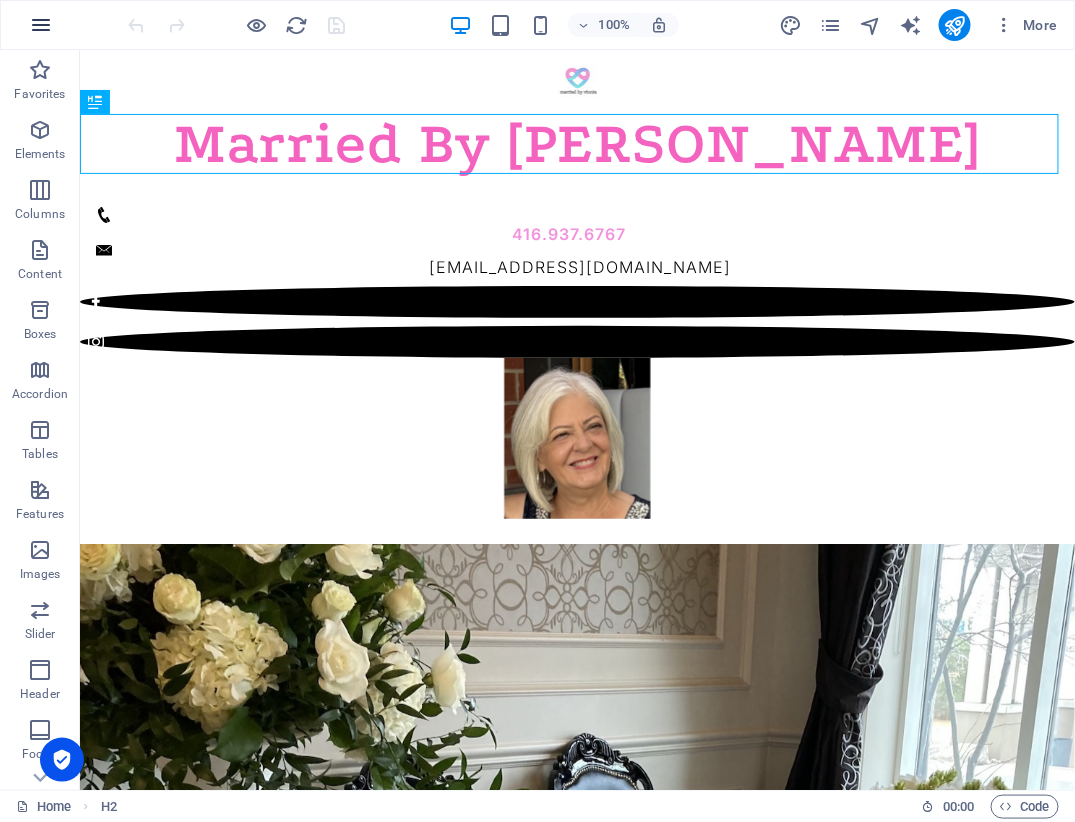click at bounding box center (41, 25) 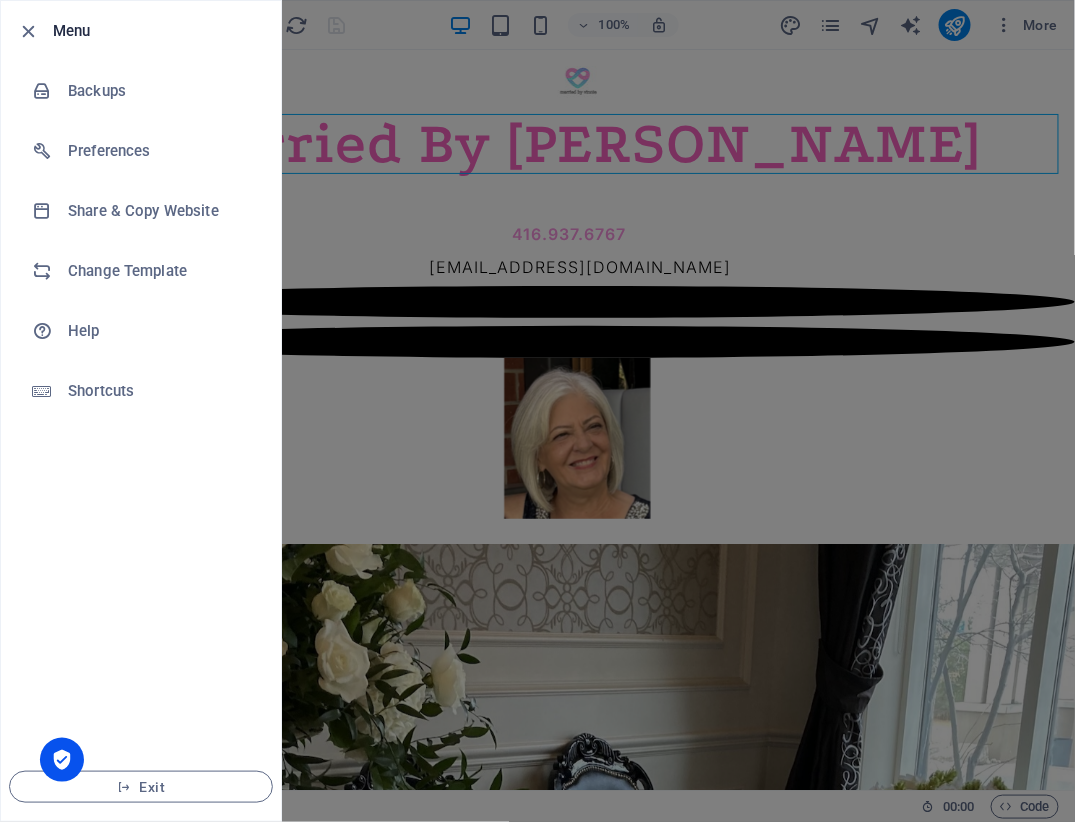 click at bounding box center [35, 31] 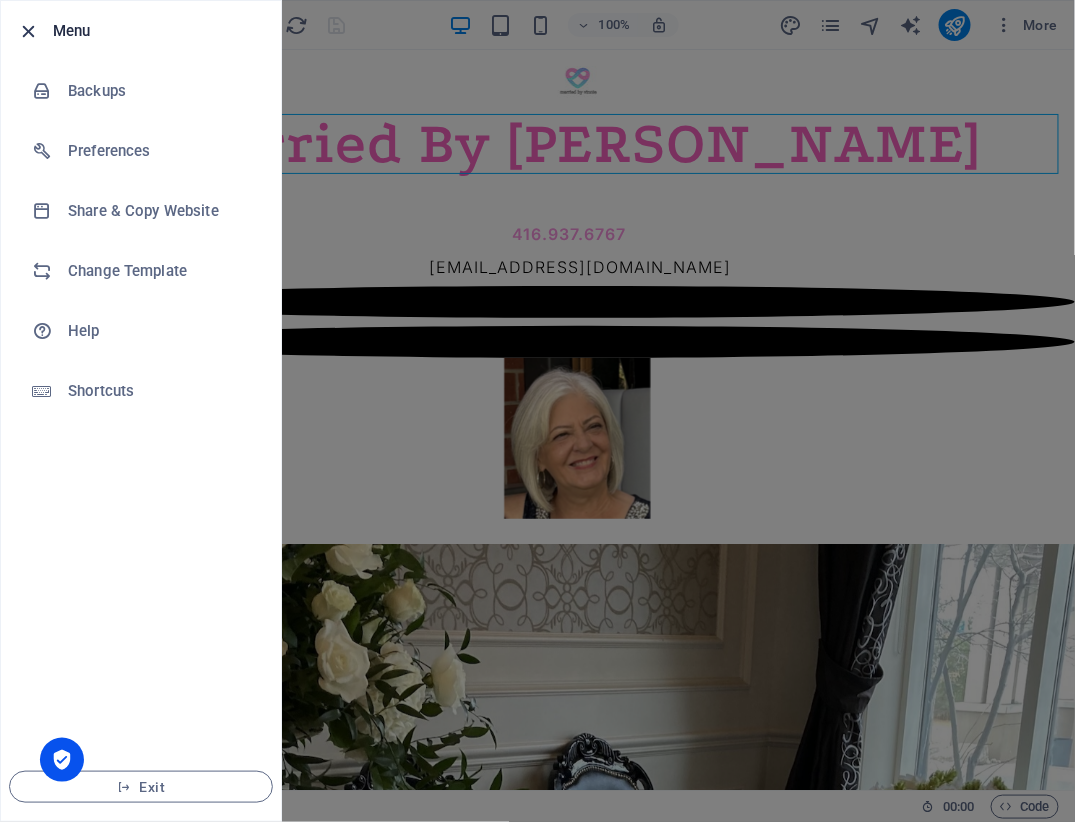 click at bounding box center [29, 31] 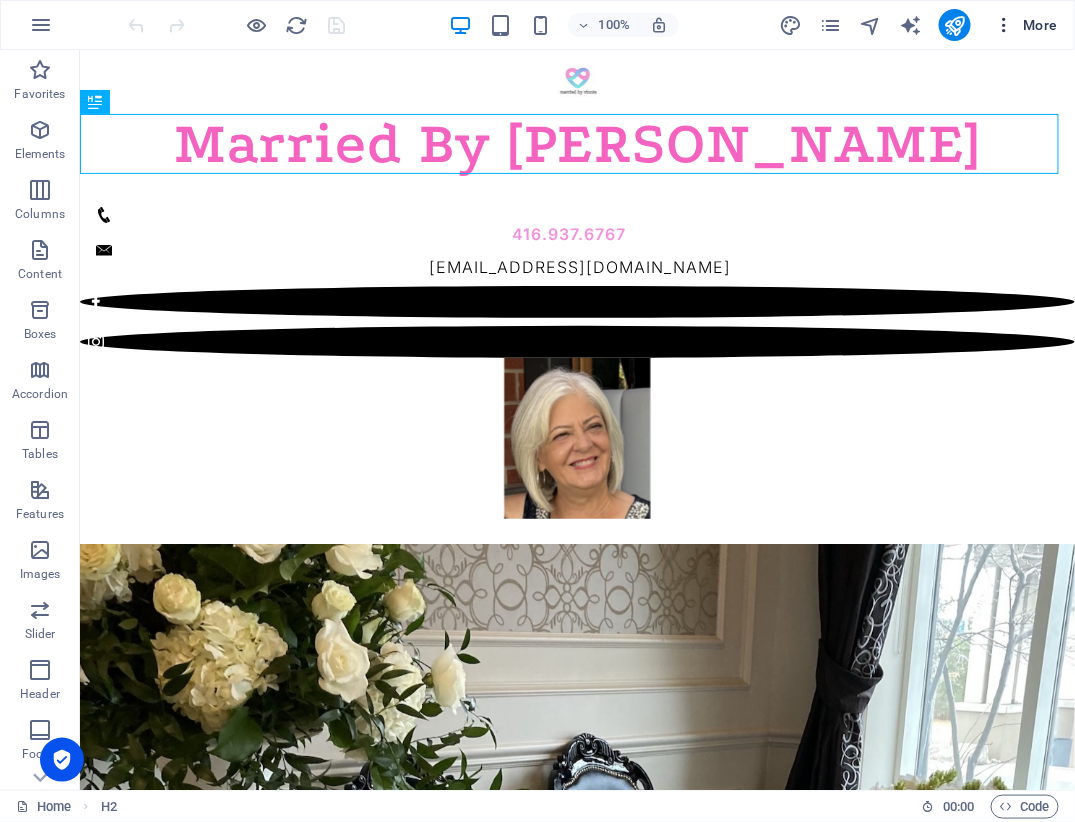 click on "More" at bounding box center (1026, 25) 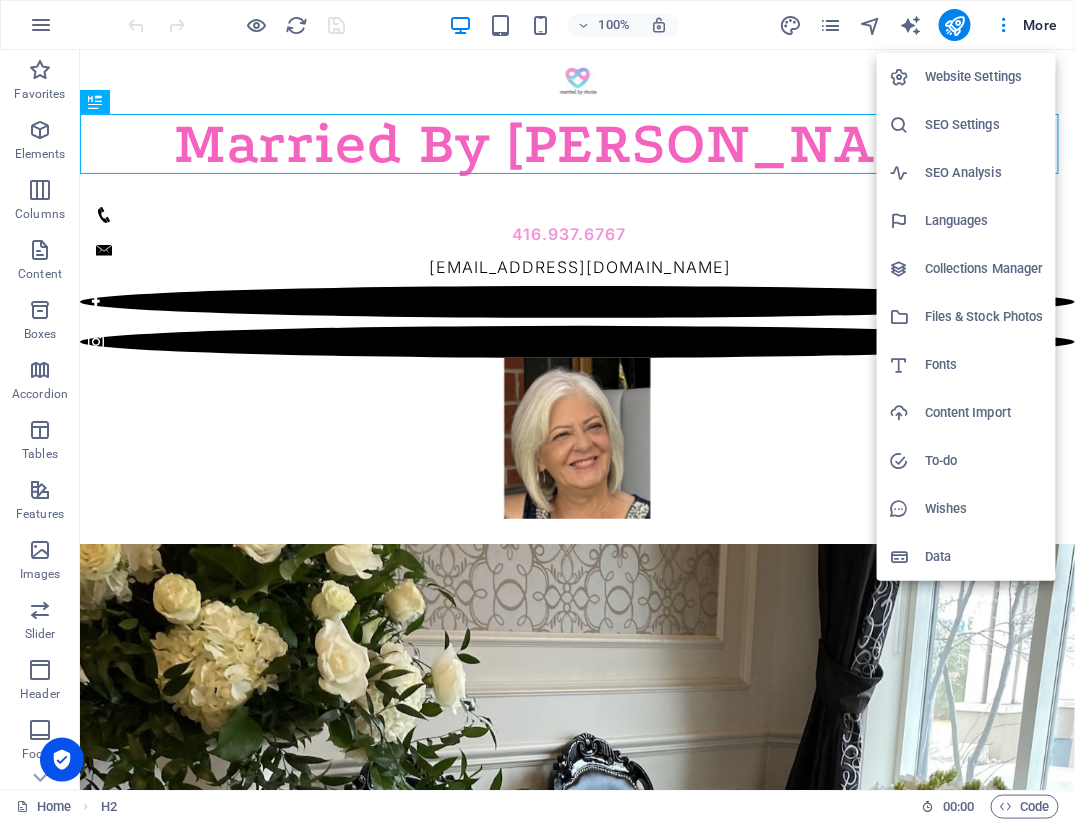 click on "SEO Settings" at bounding box center (984, 125) 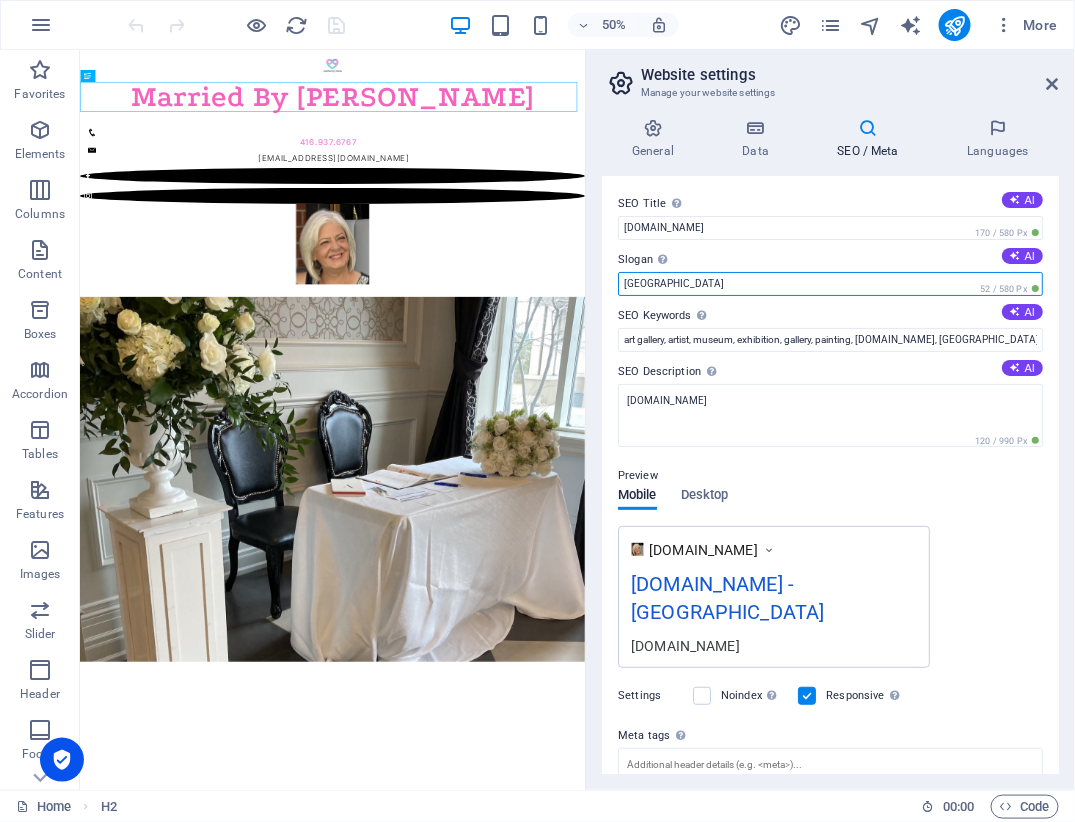 click on "Berlin" at bounding box center (830, 284) 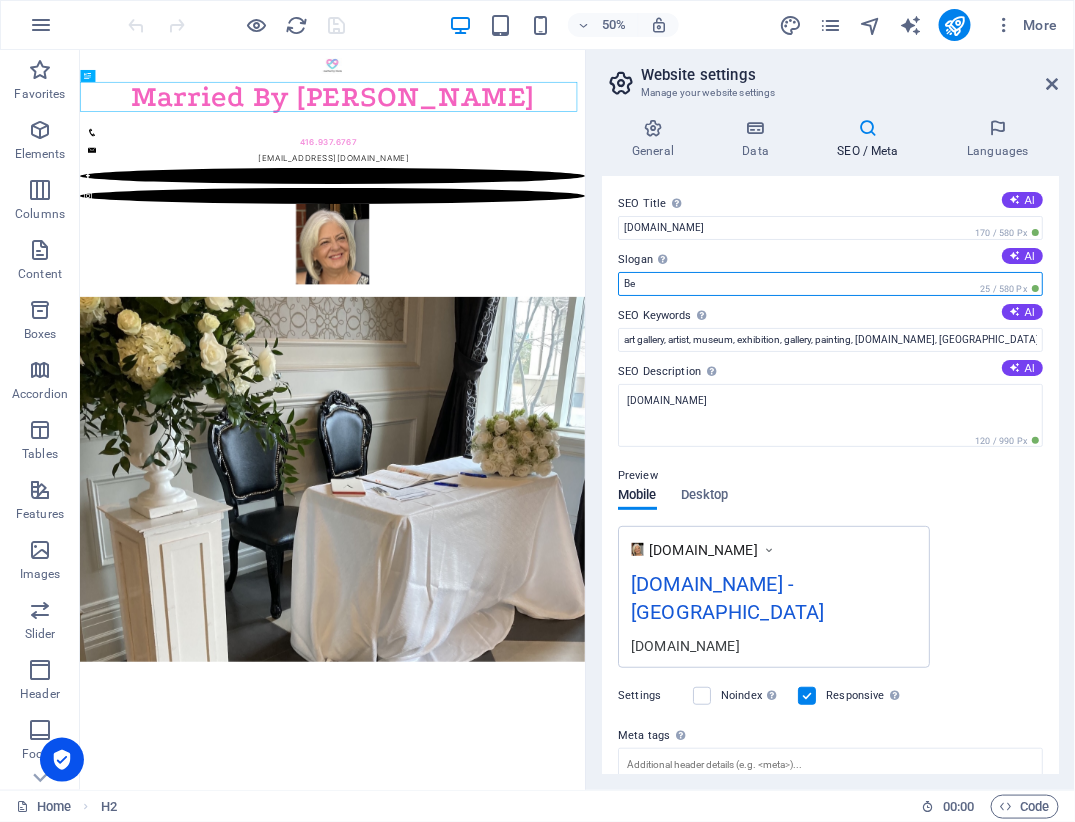 type on "B" 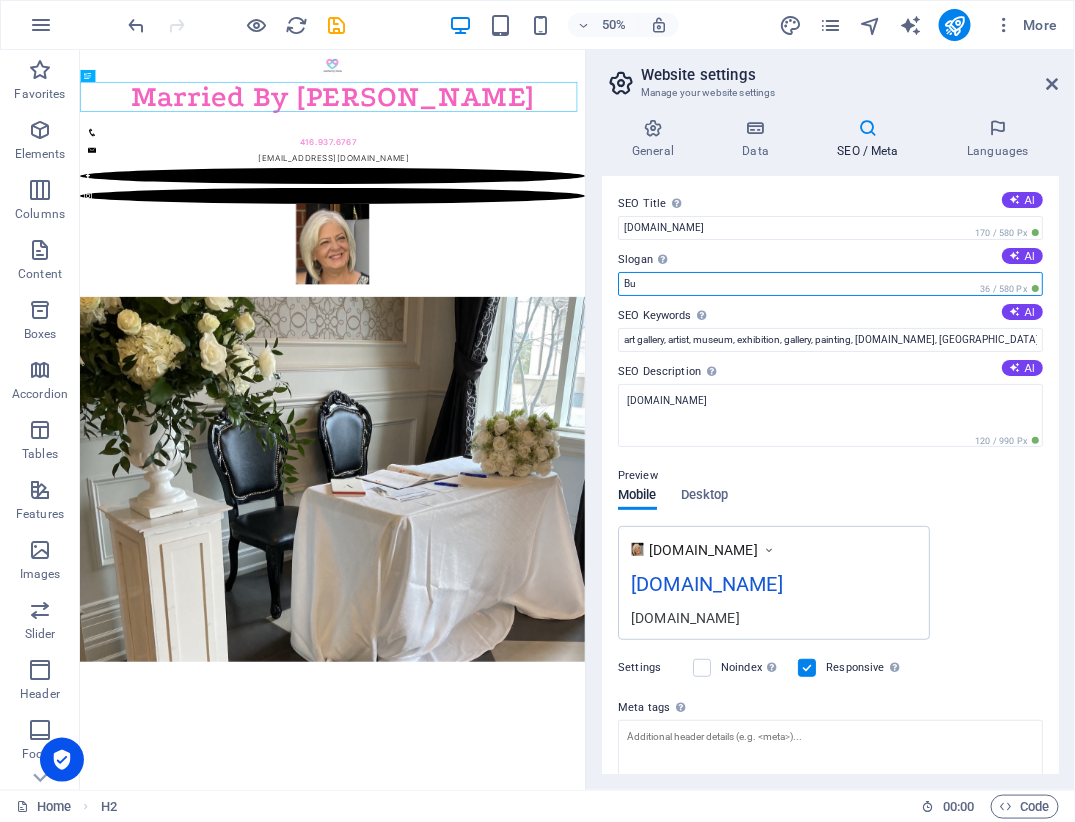 type on "B" 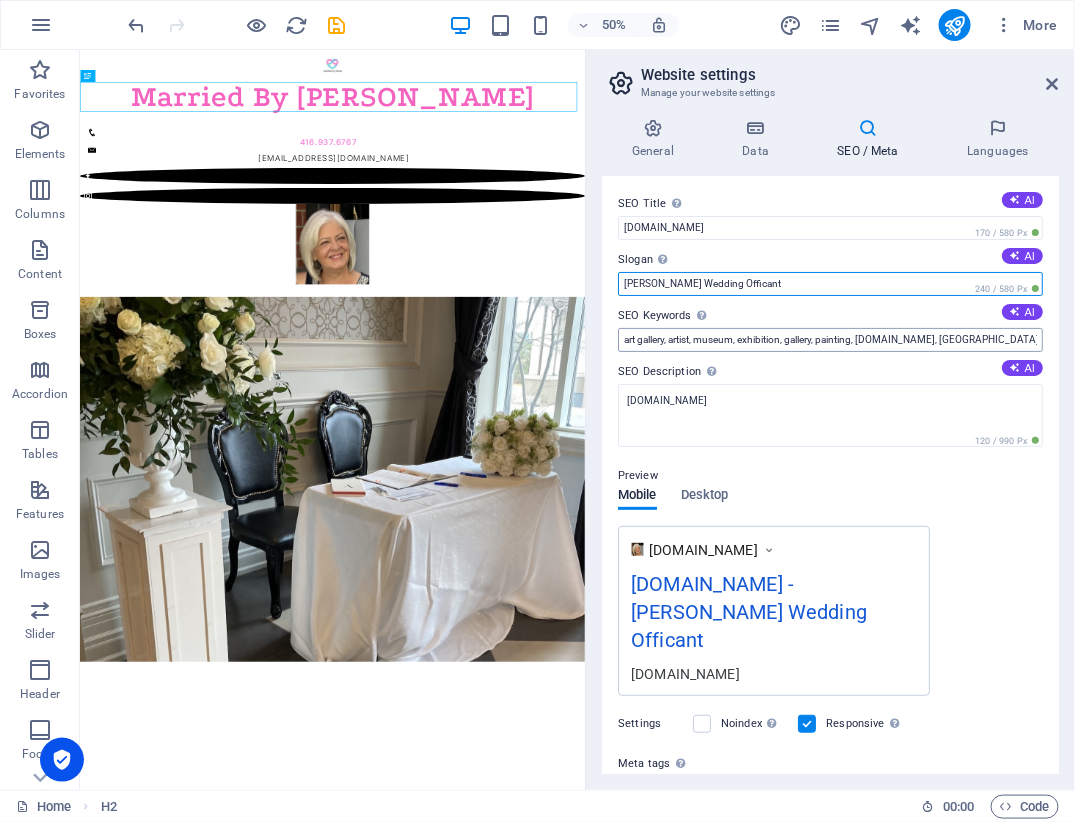 type on "Vaughan Wedding Officant" 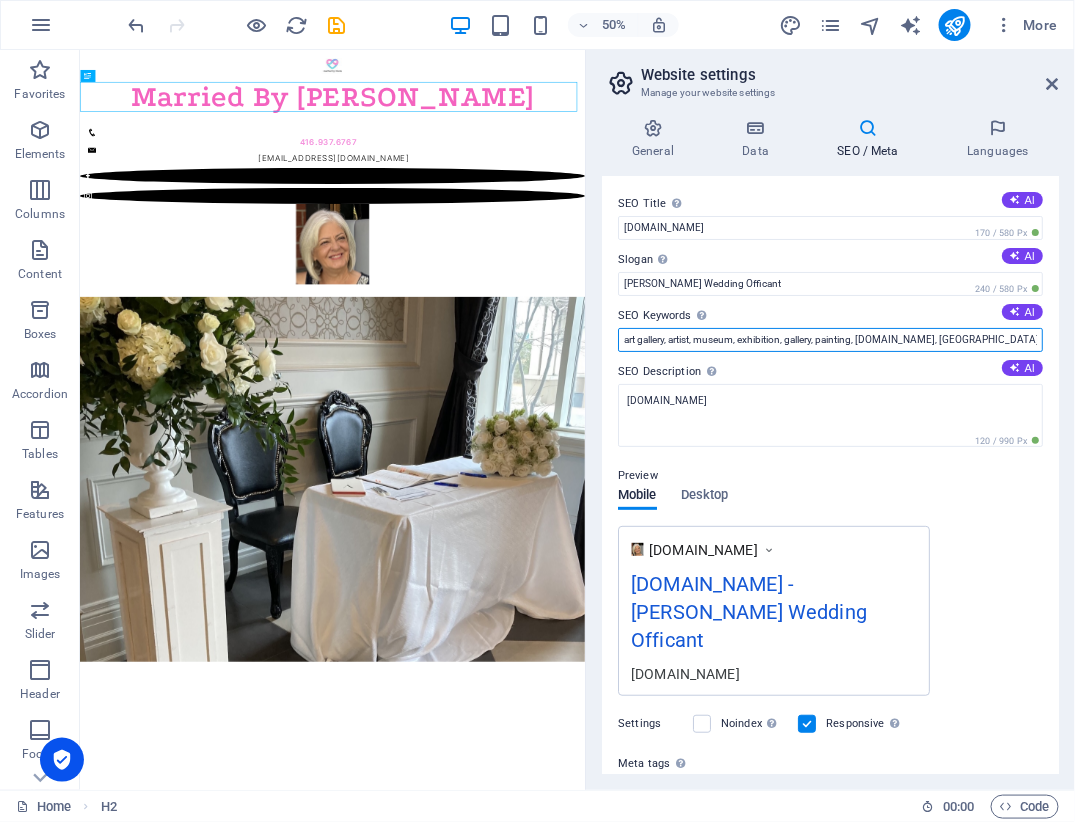 click on "art gallery, artist, museum, exhibition, gallery, painting, marriedbyvinnie.ca, Berlin" at bounding box center [830, 340] 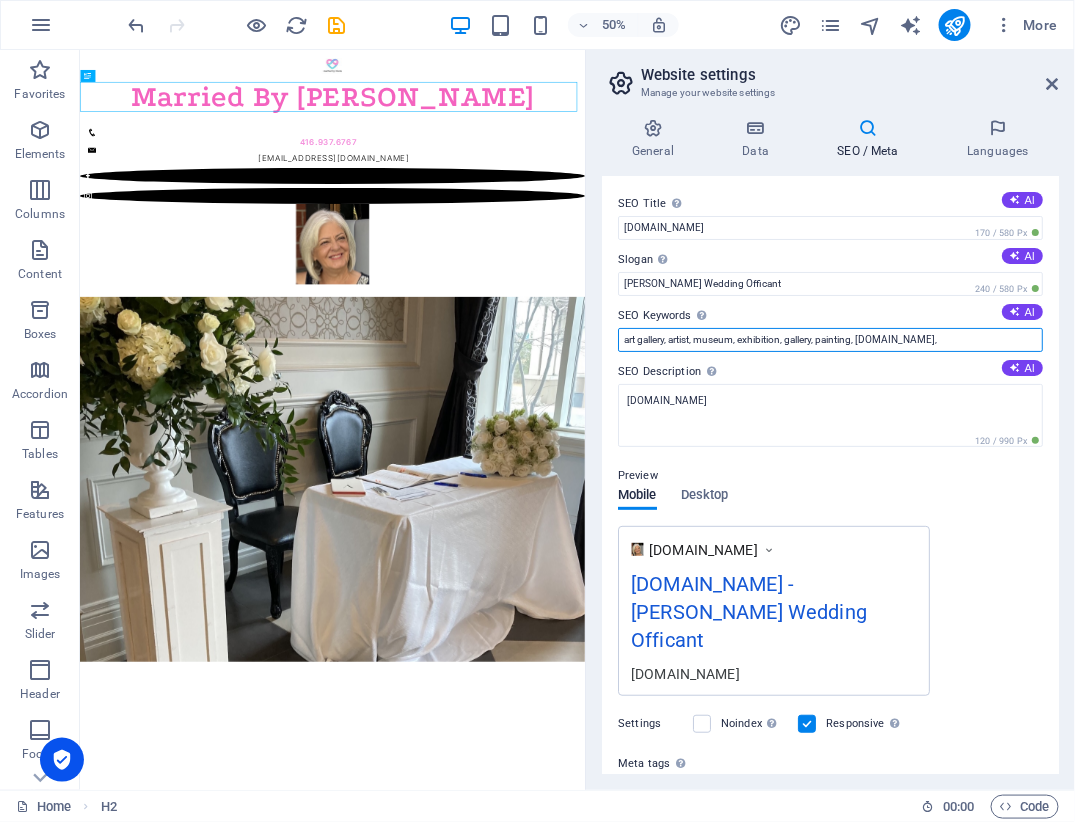 click on "art gallery, artist, museum, exhibition, gallery, painting, marriedbyvinnie.ca," at bounding box center (830, 340) 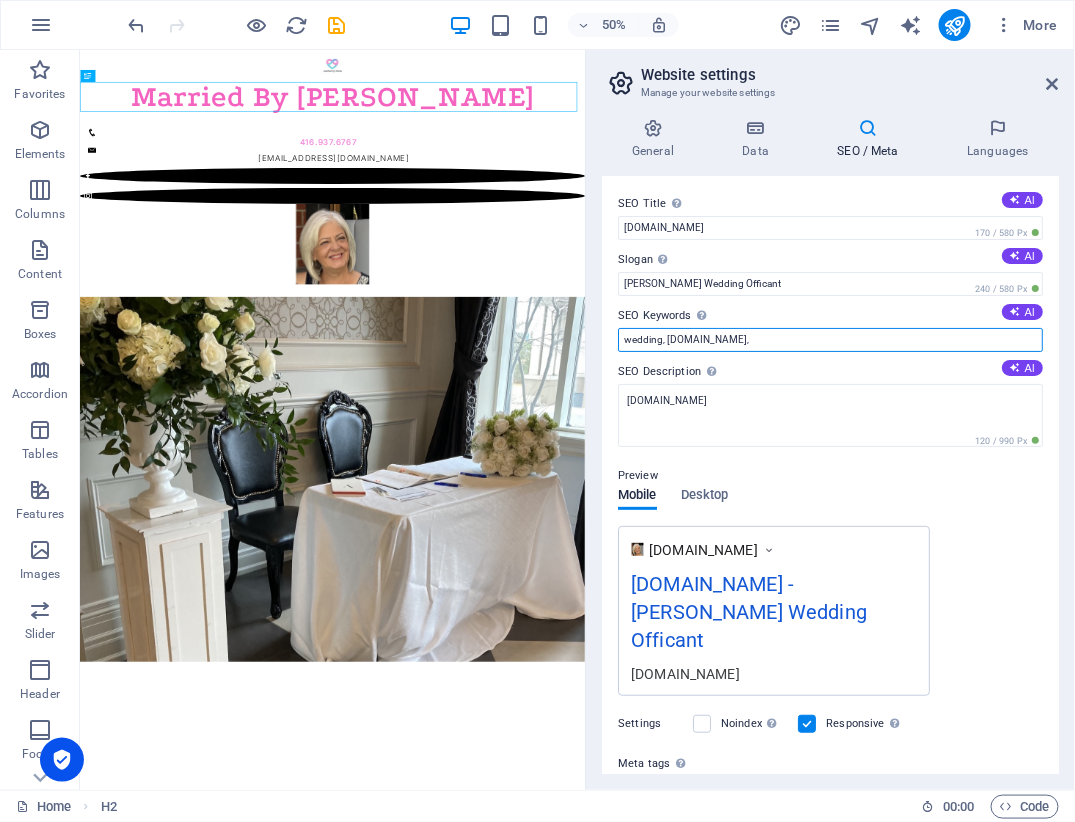 click on "wedding, marriedbyvinnie.ca," at bounding box center (830, 340) 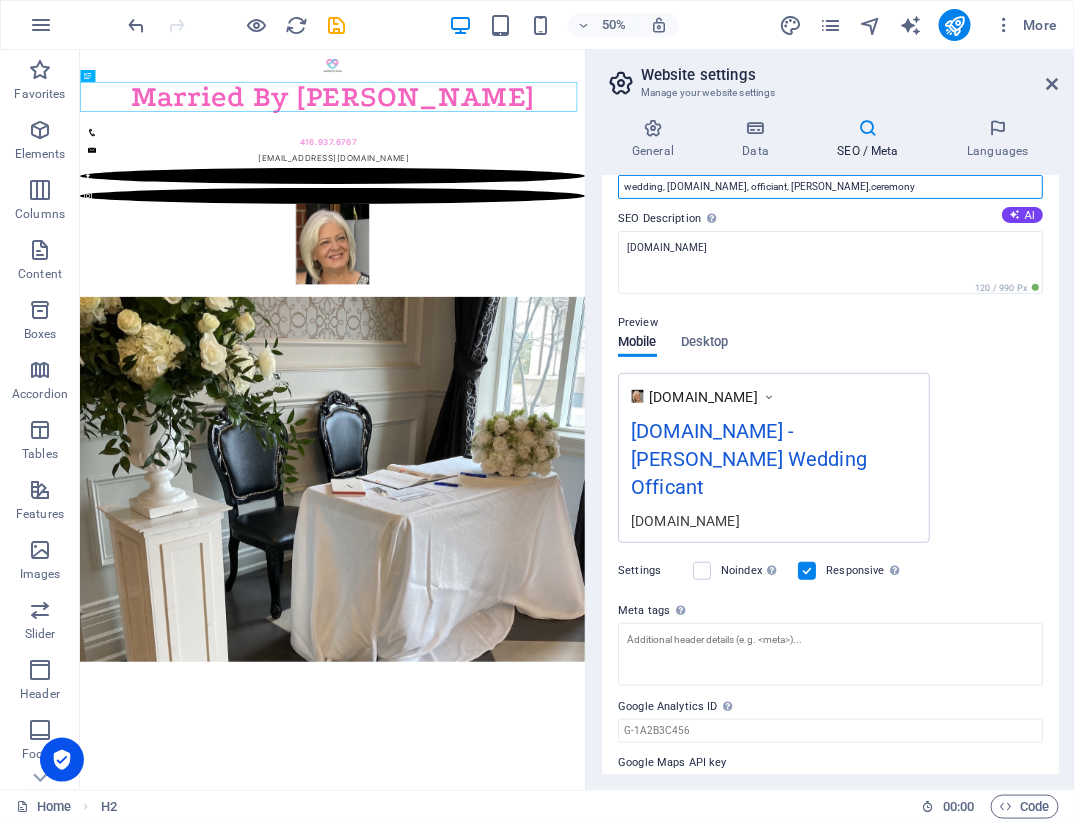 scroll, scrollTop: 162, scrollLeft: 0, axis: vertical 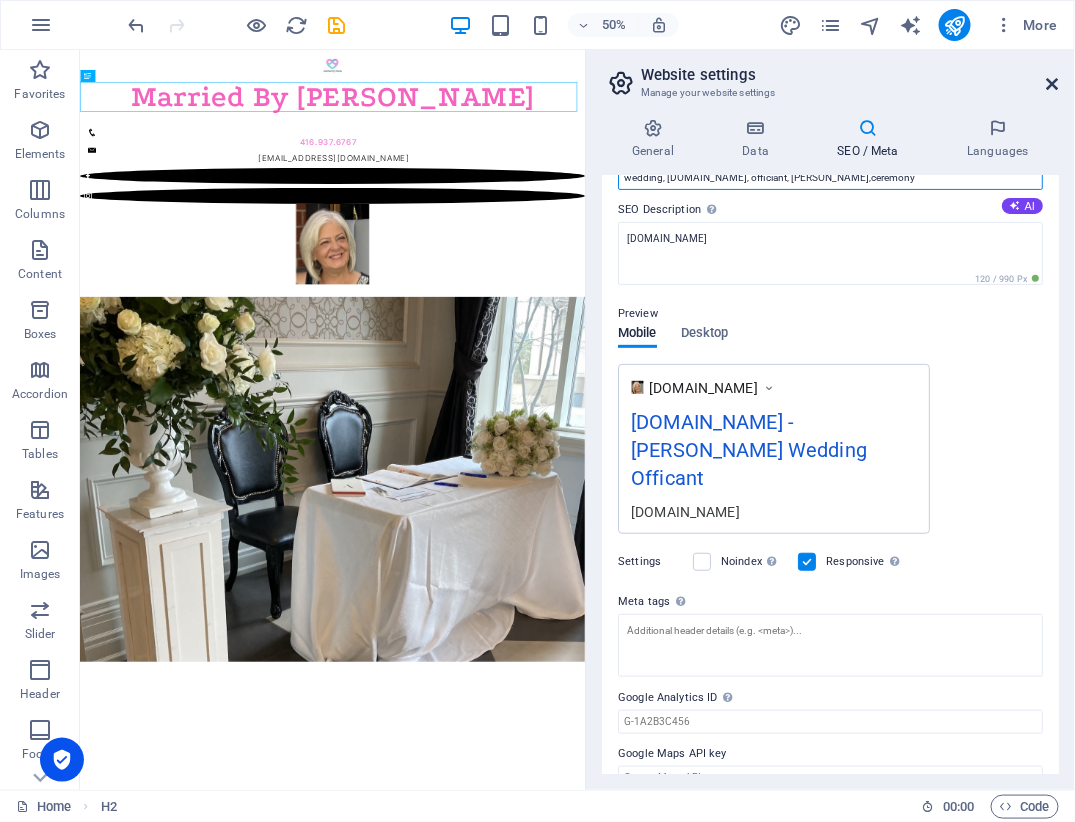 type on "wedding, marriedbyvinnie.ca, officiant, vaughan,ceremony" 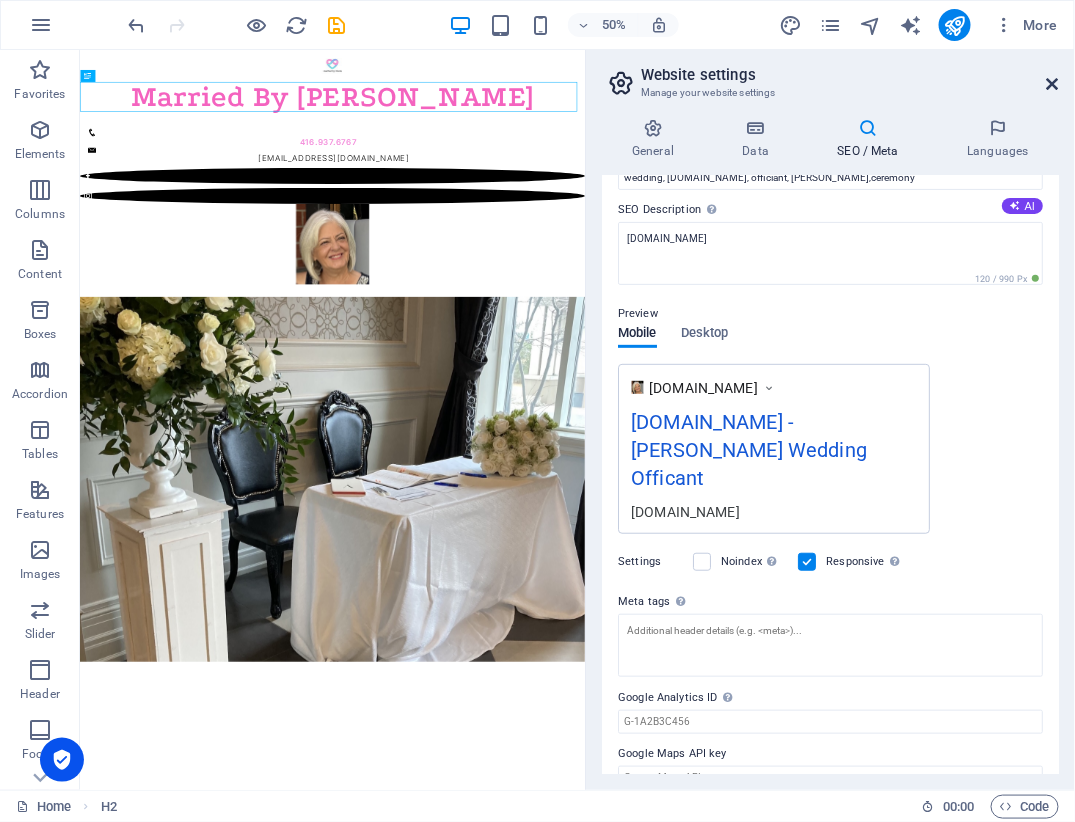 click at bounding box center (1053, 84) 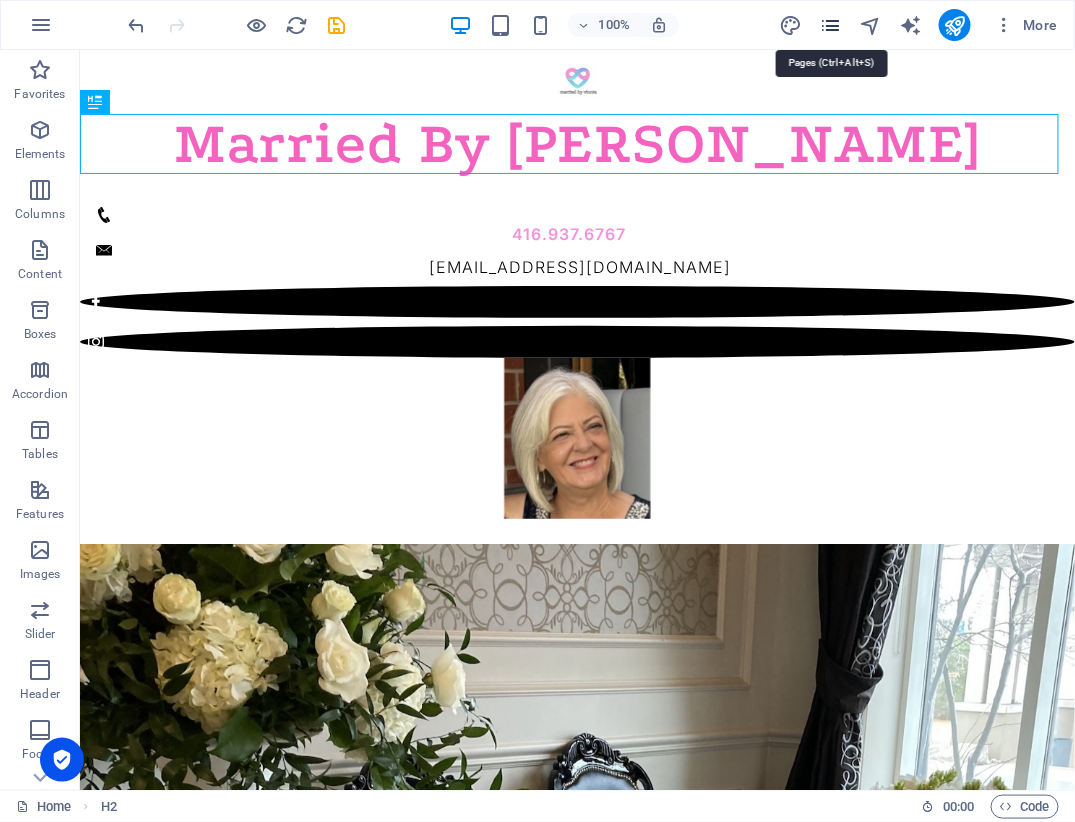 click at bounding box center [830, 25] 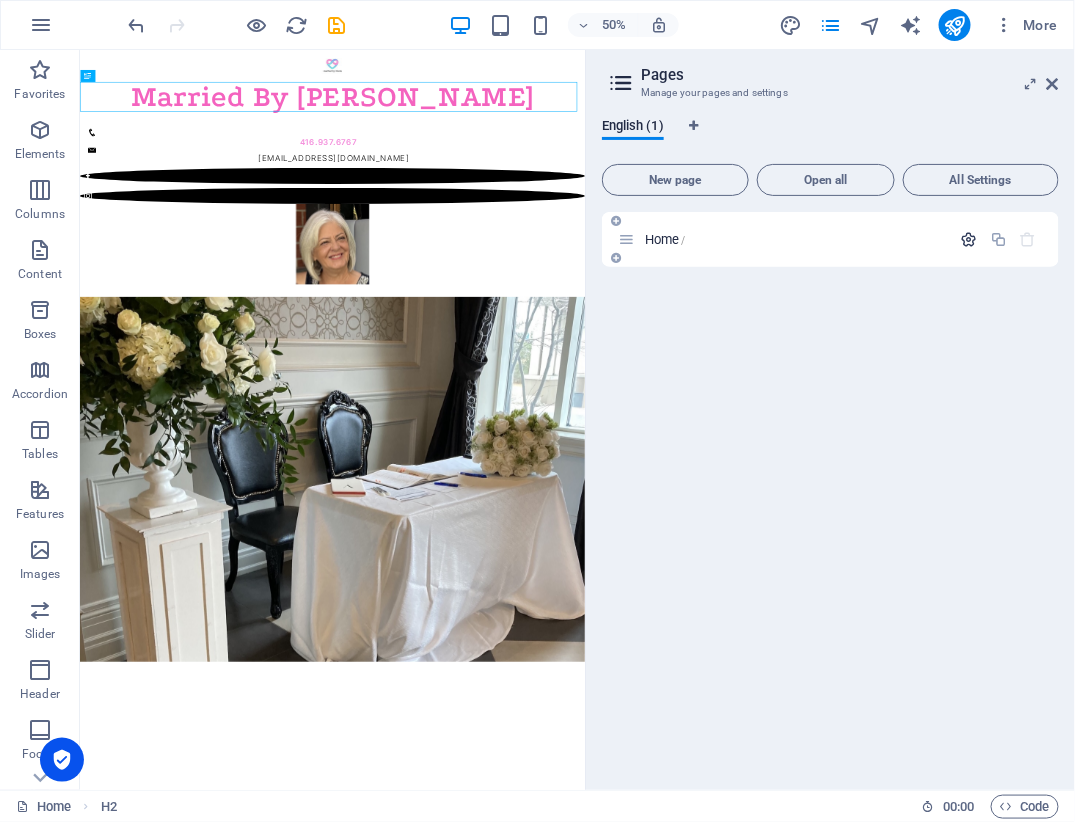 click at bounding box center (969, 239) 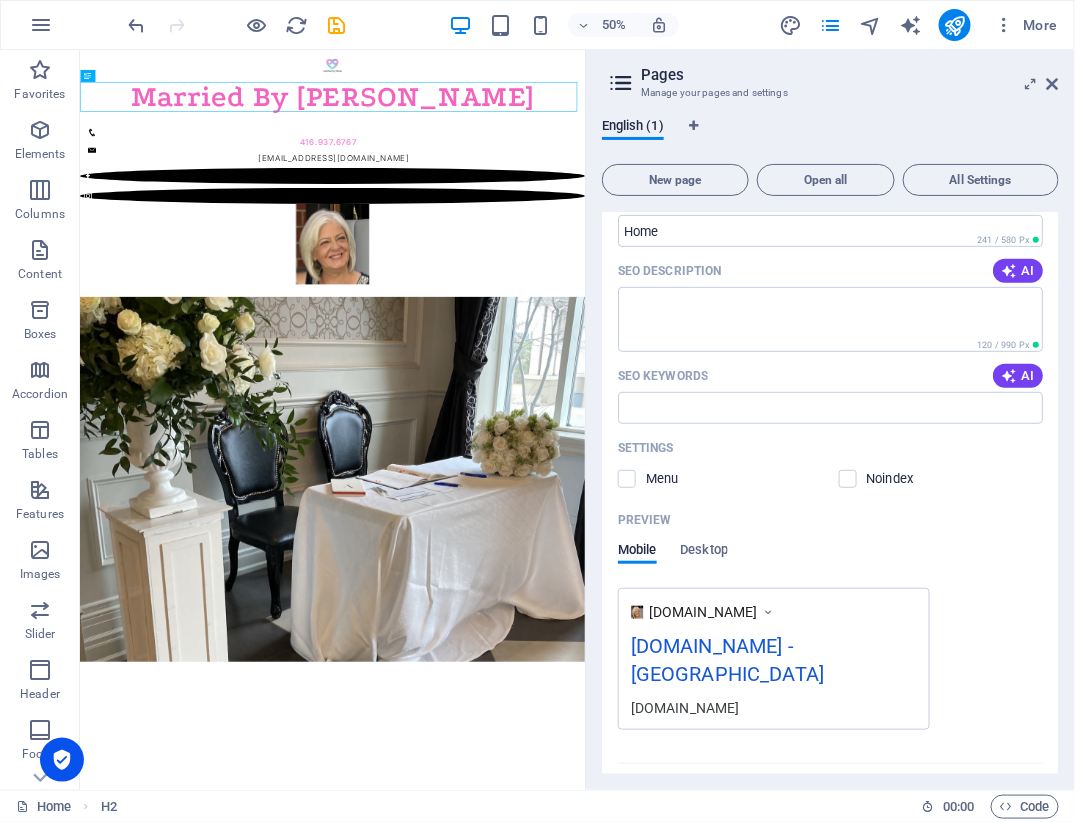 scroll, scrollTop: 245, scrollLeft: 0, axis: vertical 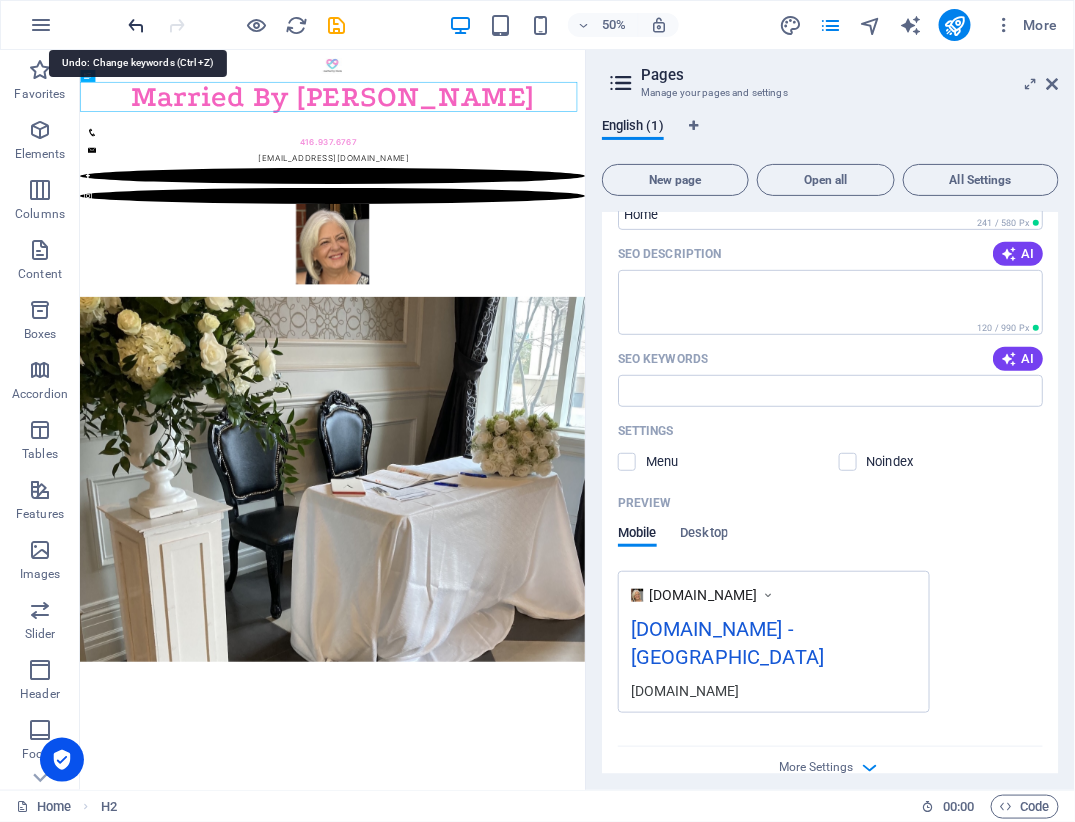 click at bounding box center [137, 25] 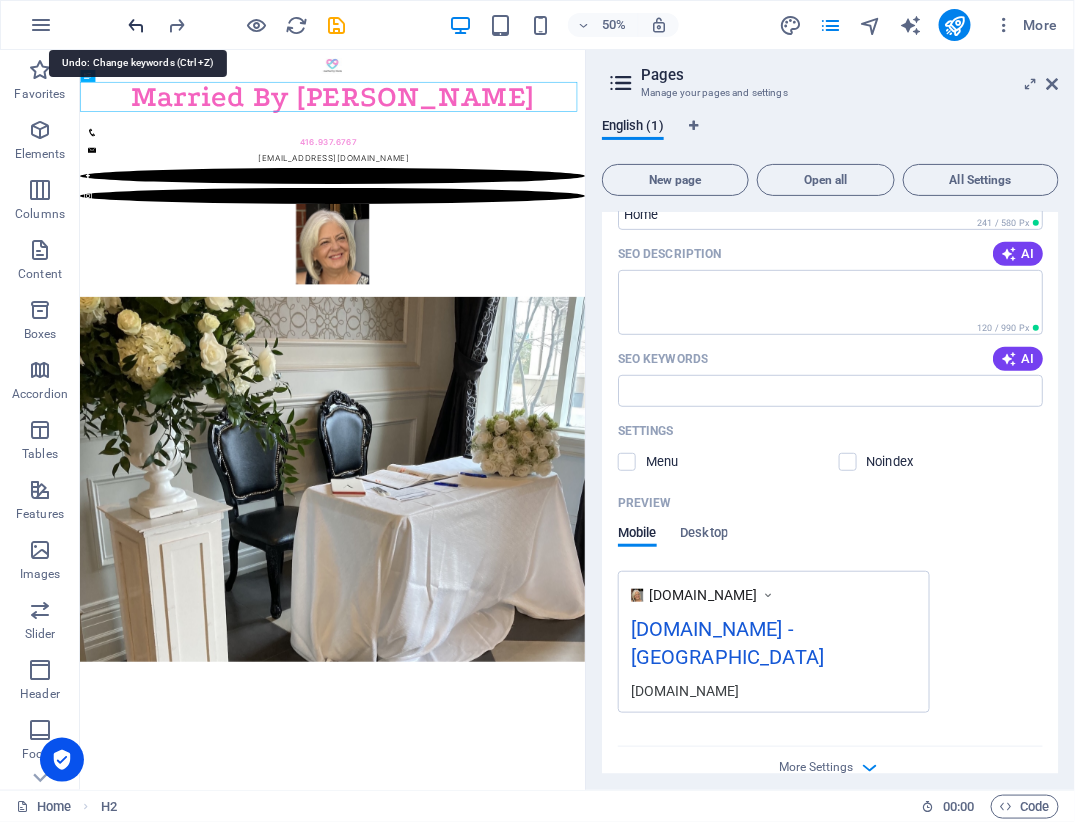 click at bounding box center (137, 25) 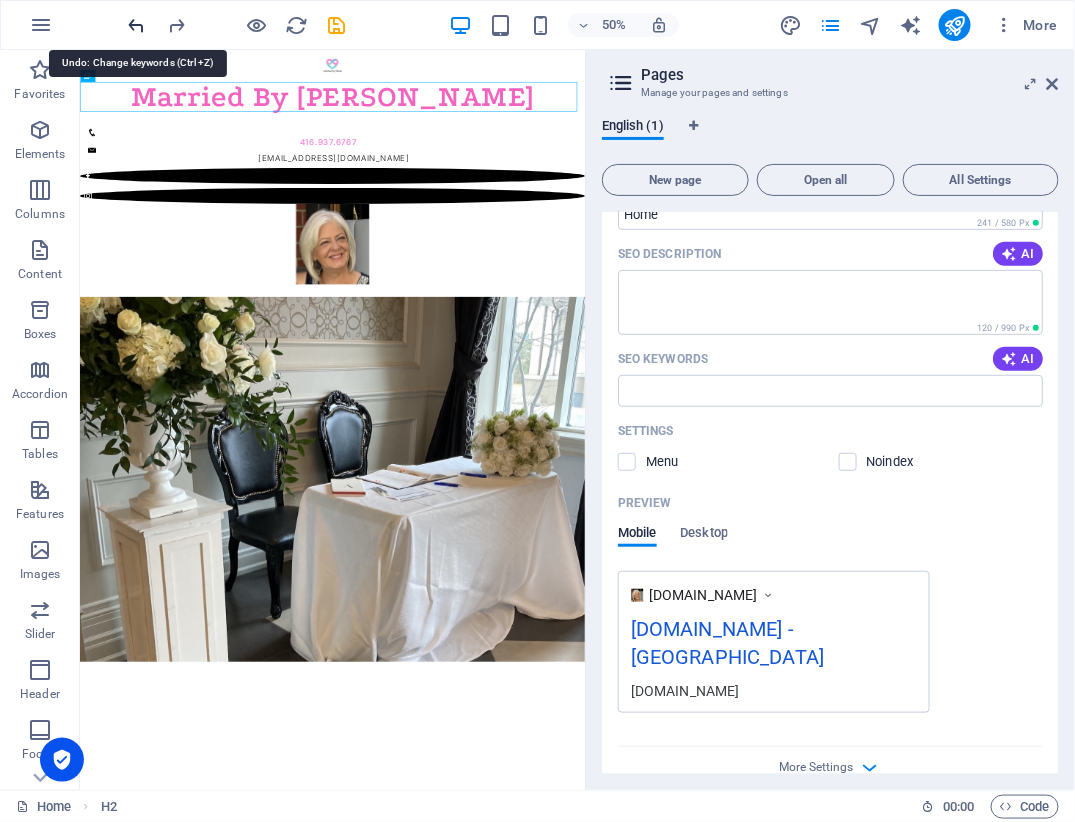 click at bounding box center [137, 25] 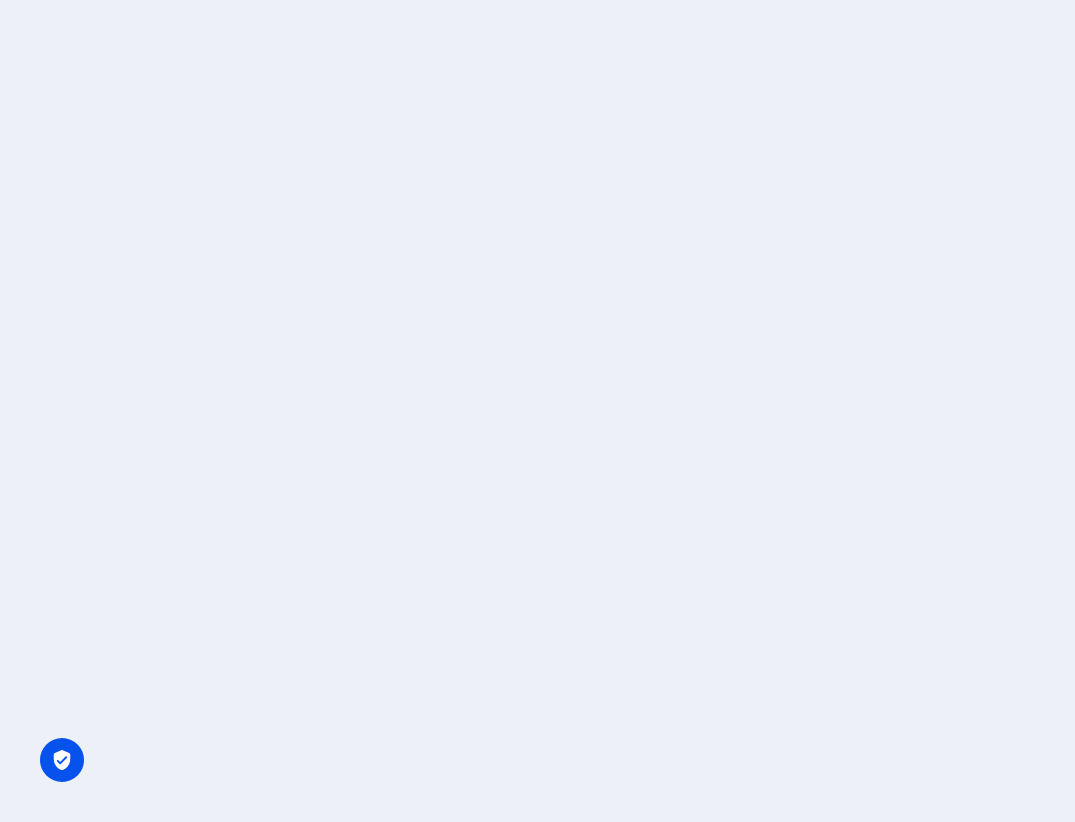 scroll, scrollTop: 0, scrollLeft: 0, axis: both 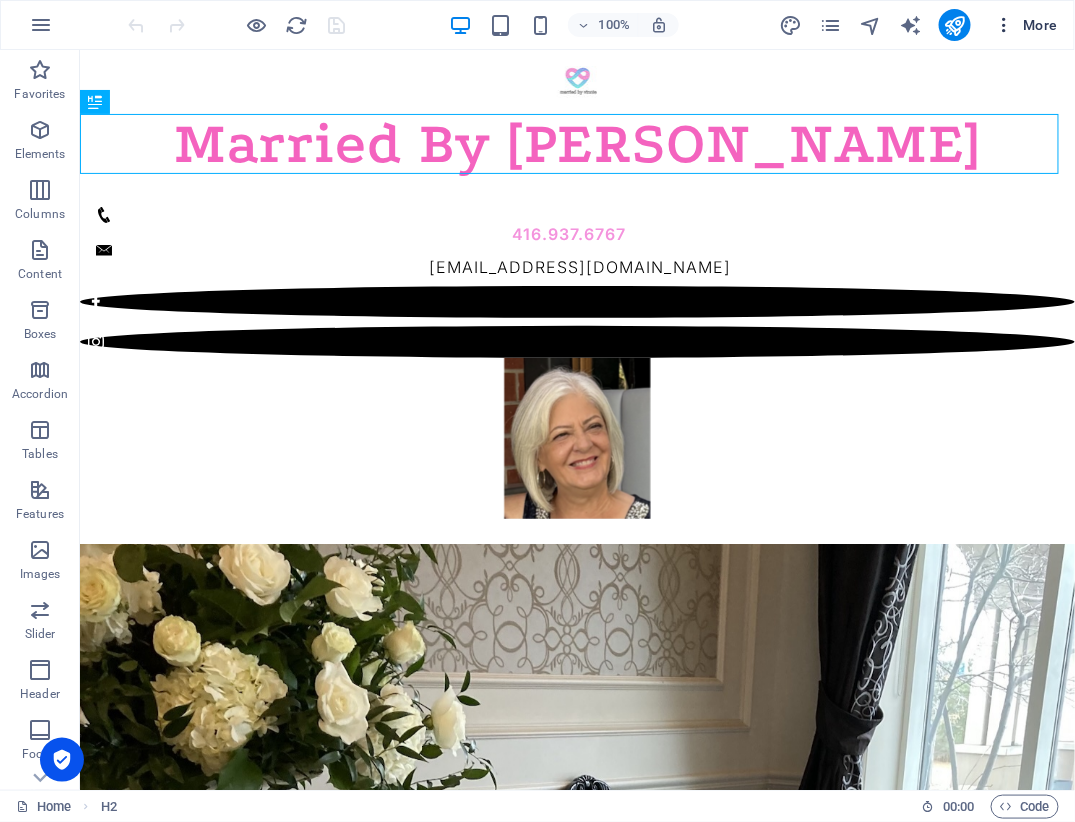 click on "More" at bounding box center [1026, 25] 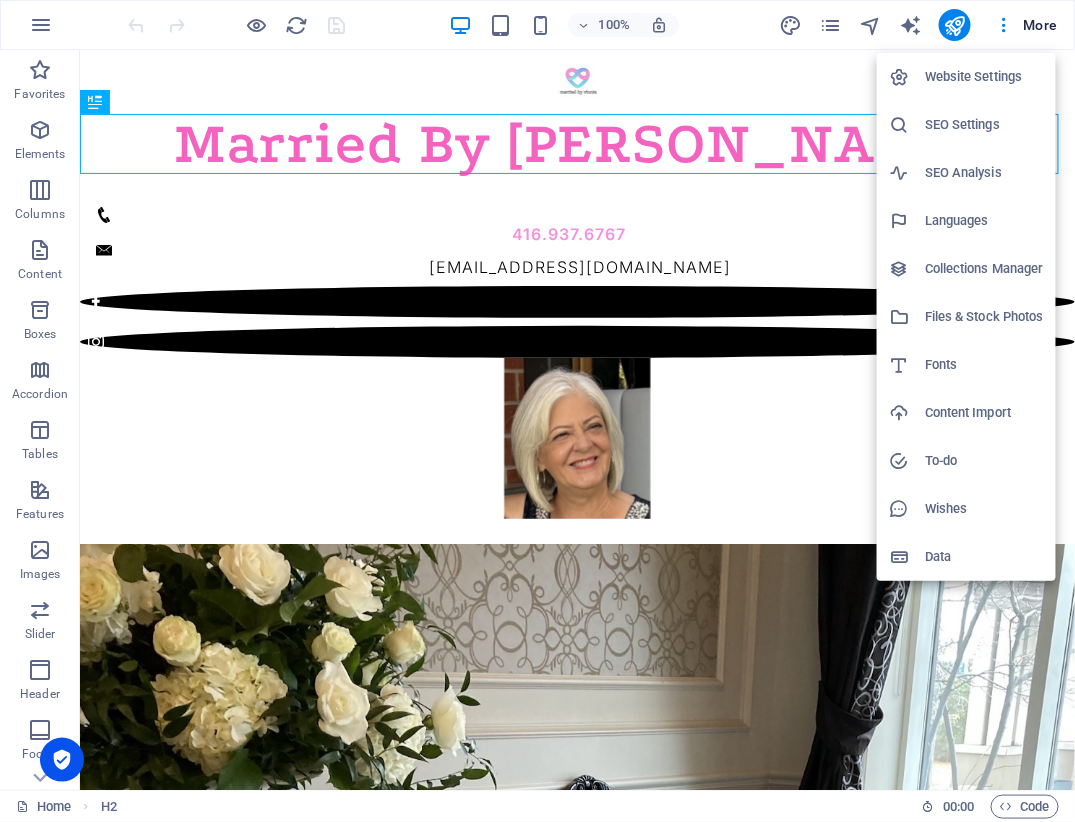 click on "SEO Settings" at bounding box center (984, 125) 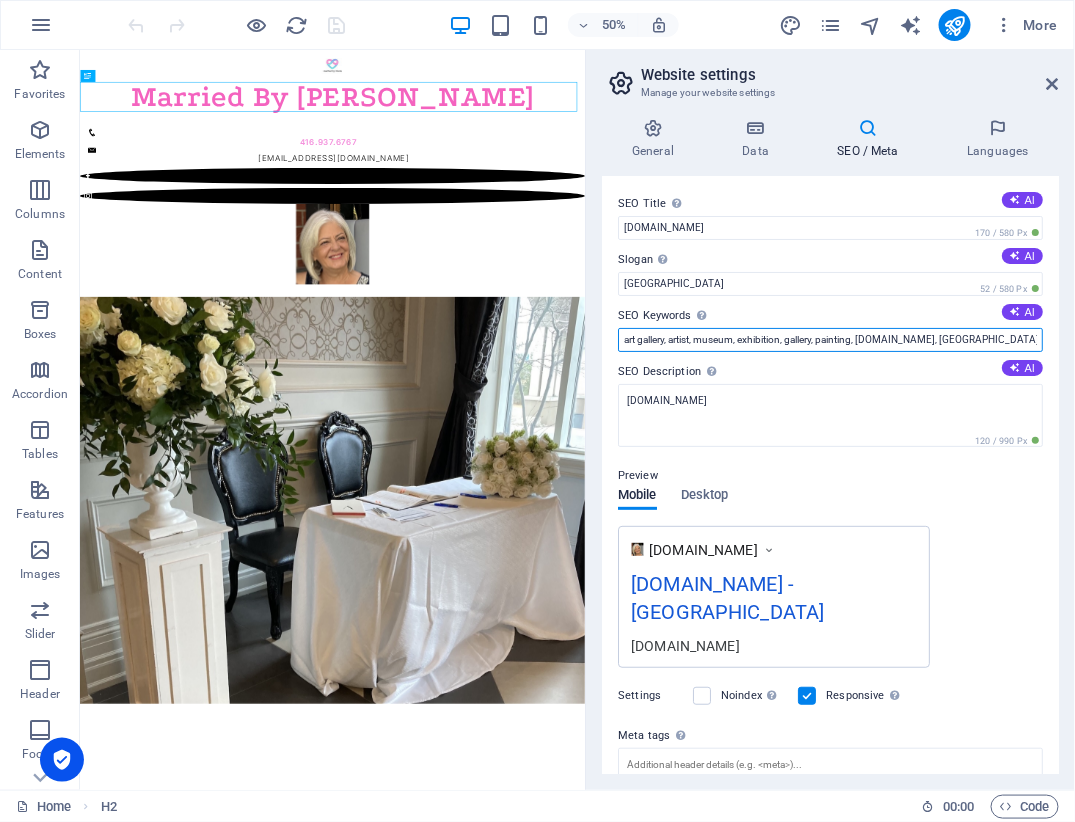click on "art gallery, artist, museum, exhibition, gallery, painting, marriedbyvinnie.ca, Berlin" at bounding box center (830, 340) 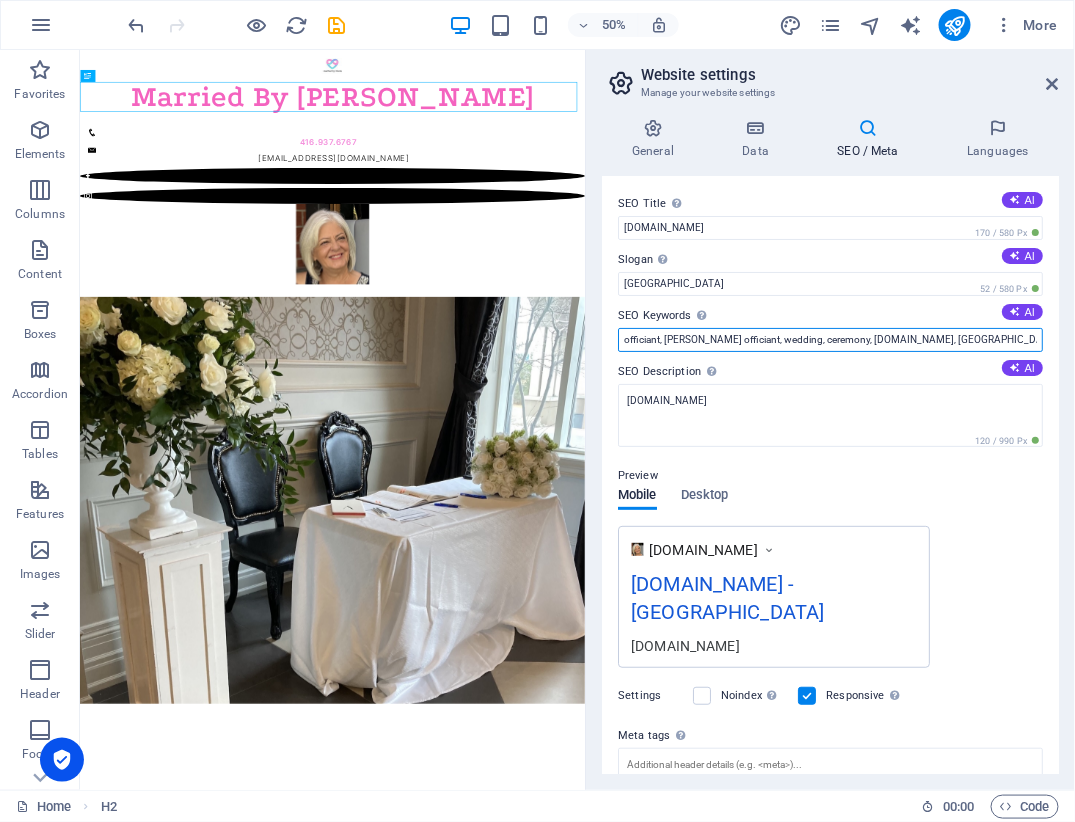 click on "officiant, vaughan officiant, wedding, ceremony, marriedbyvinnie.ca, Berlin" at bounding box center (830, 340) 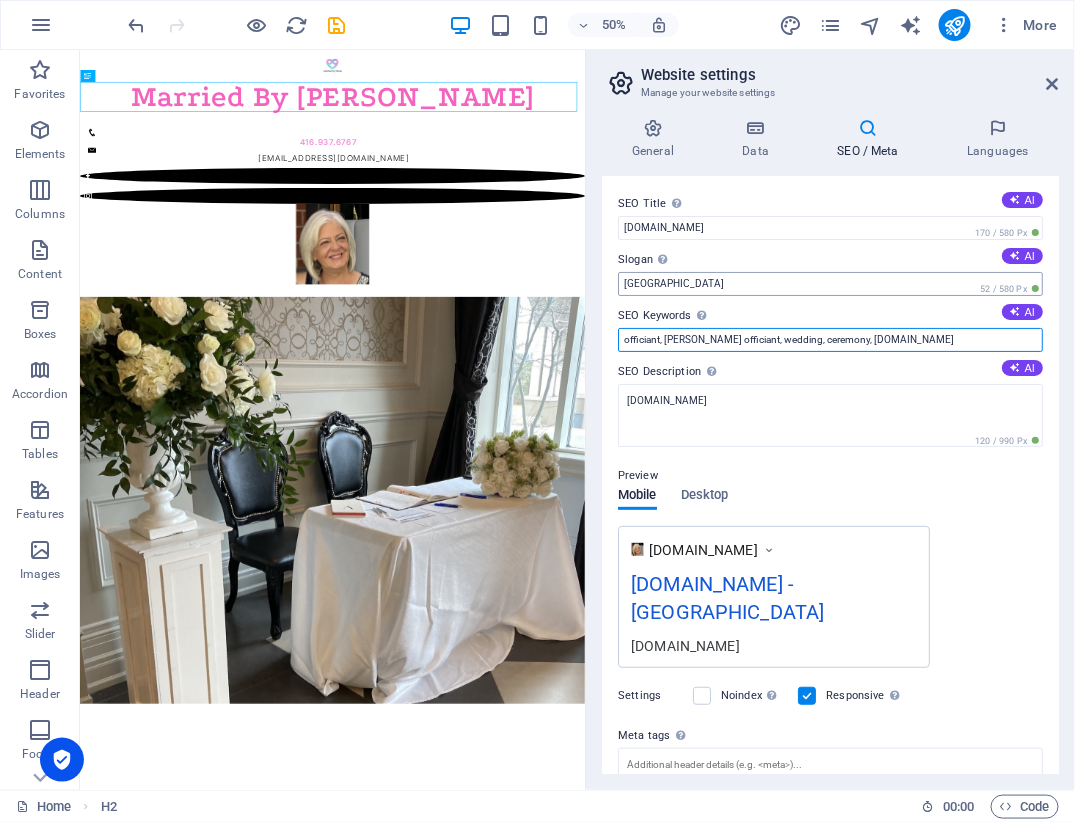 type on "officiant, vaughan officiant, wedding, ceremony, marriedbyvinnie.ca" 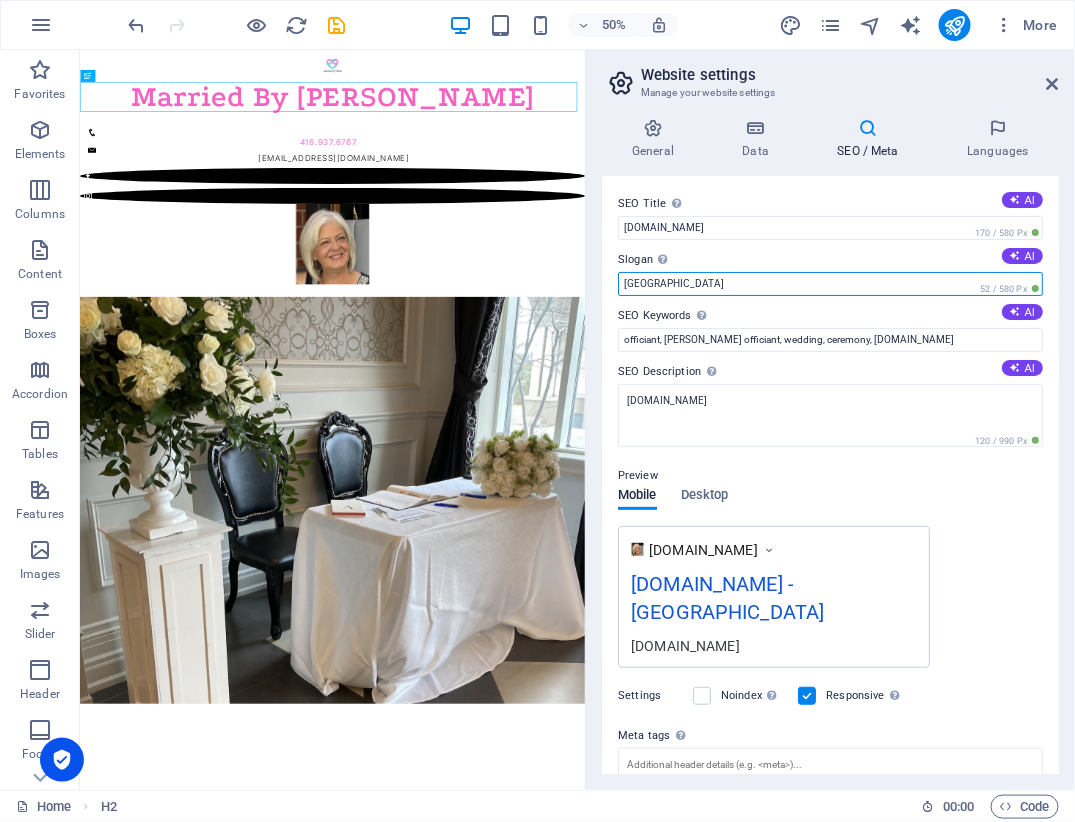 click on "Berlin" at bounding box center (830, 284) 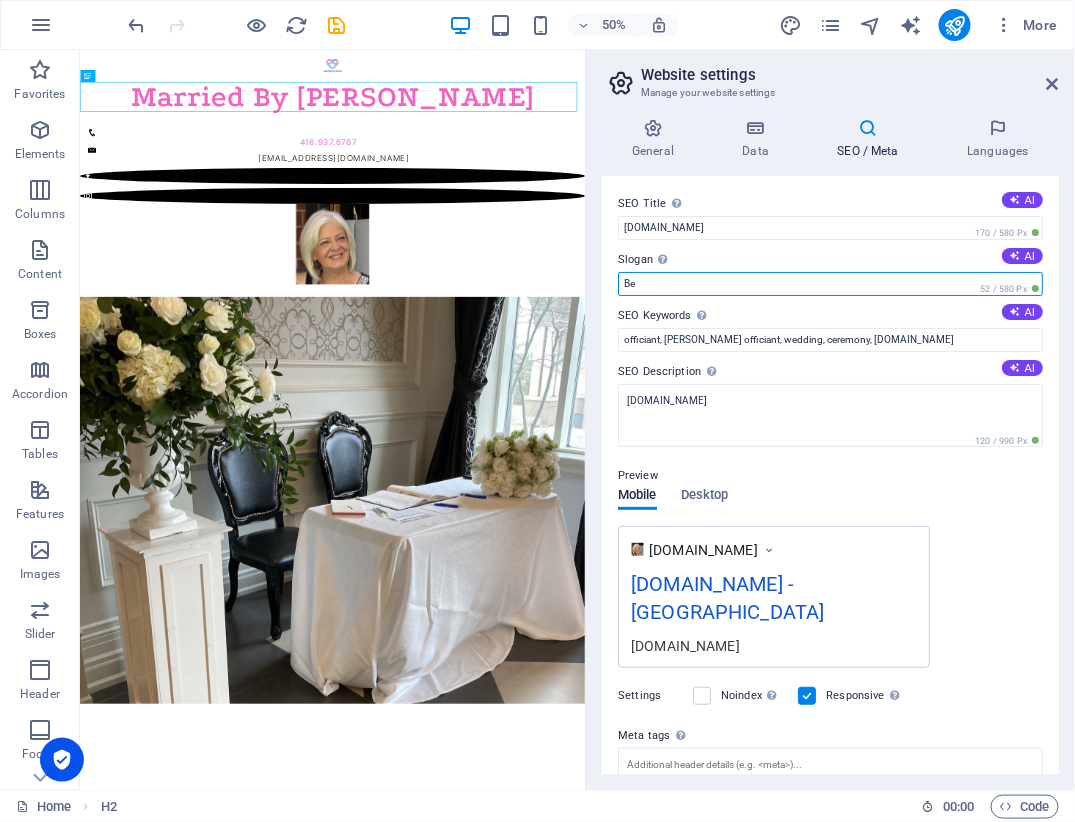type on "B" 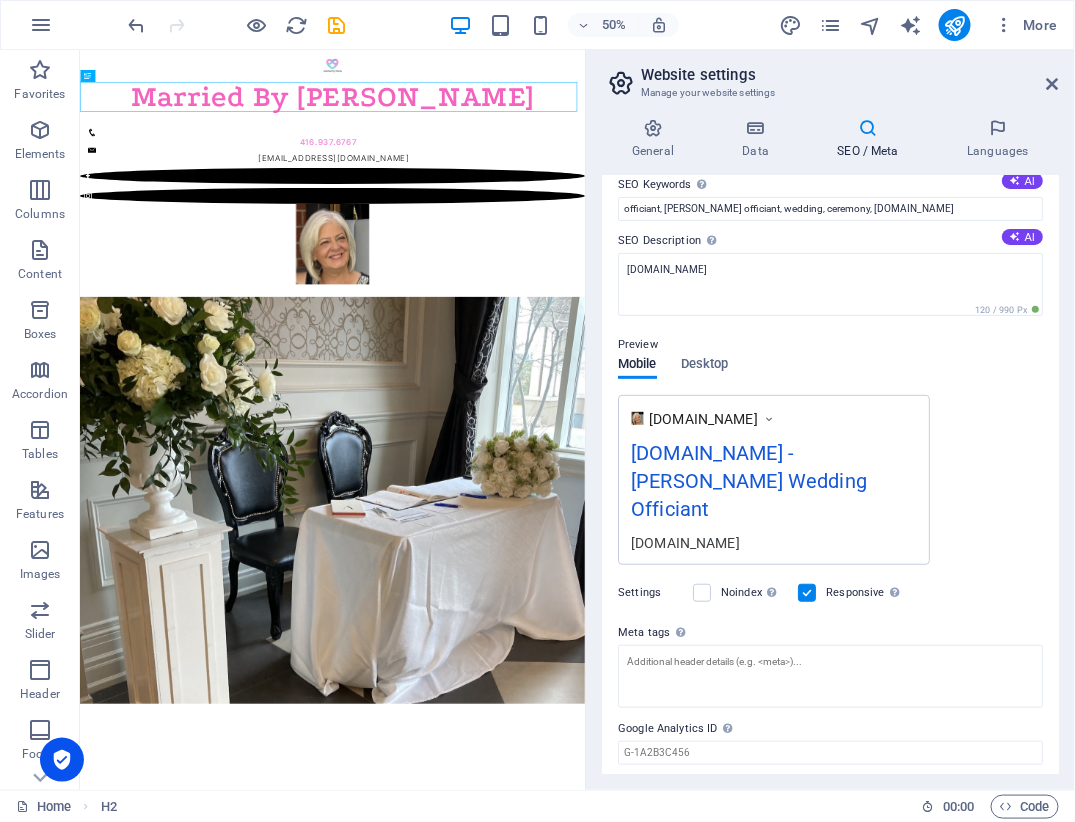 scroll, scrollTop: 162, scrollLeft: 0, axis: vertical 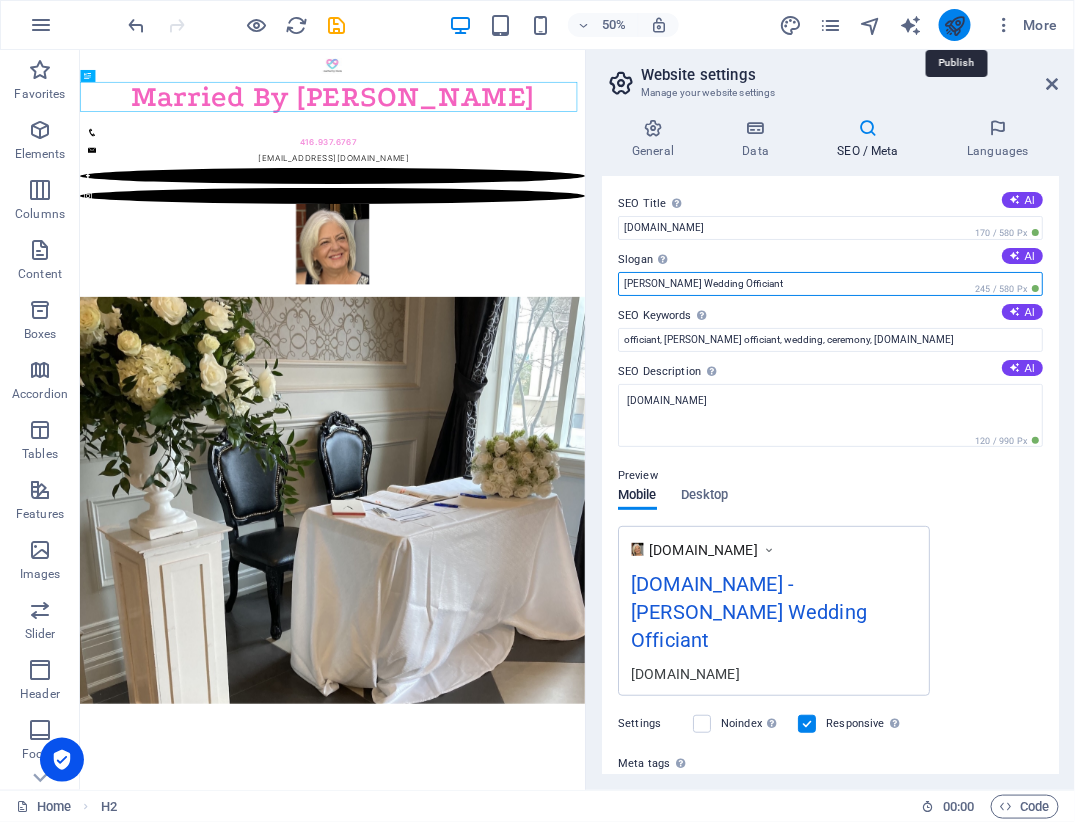 type on "Vaughan Wedding Officiant" 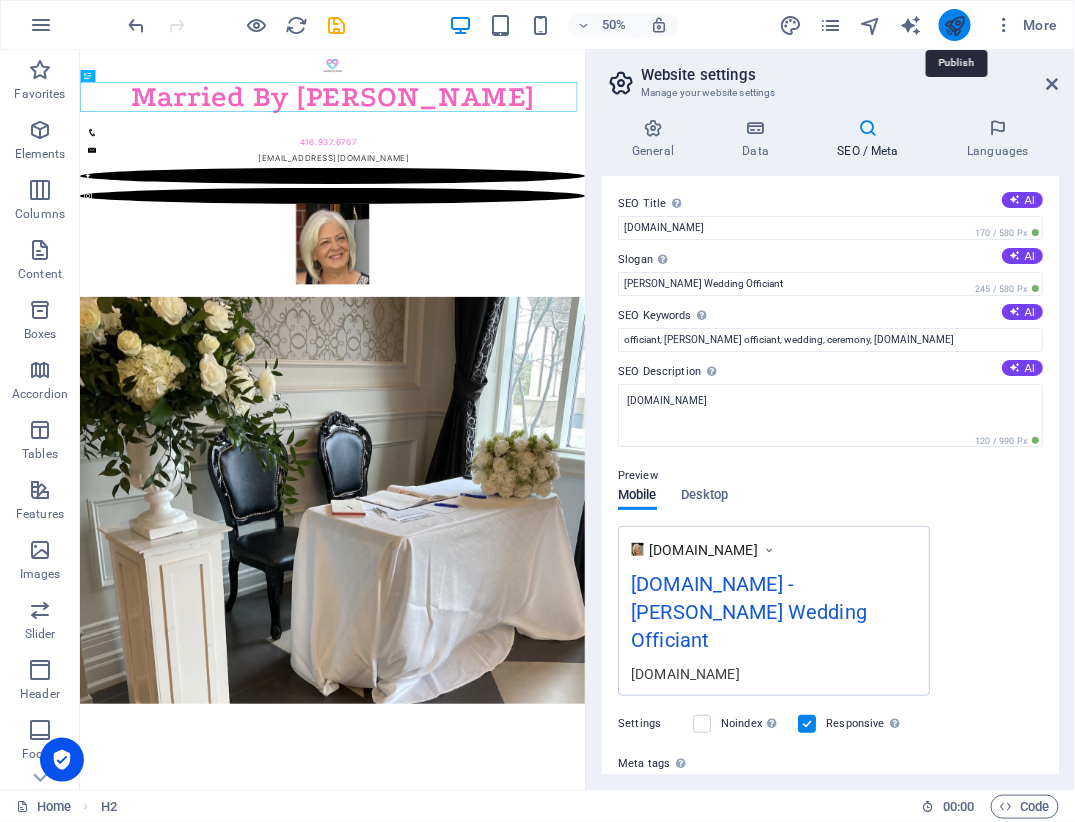 click at bounding box center [954, 25] 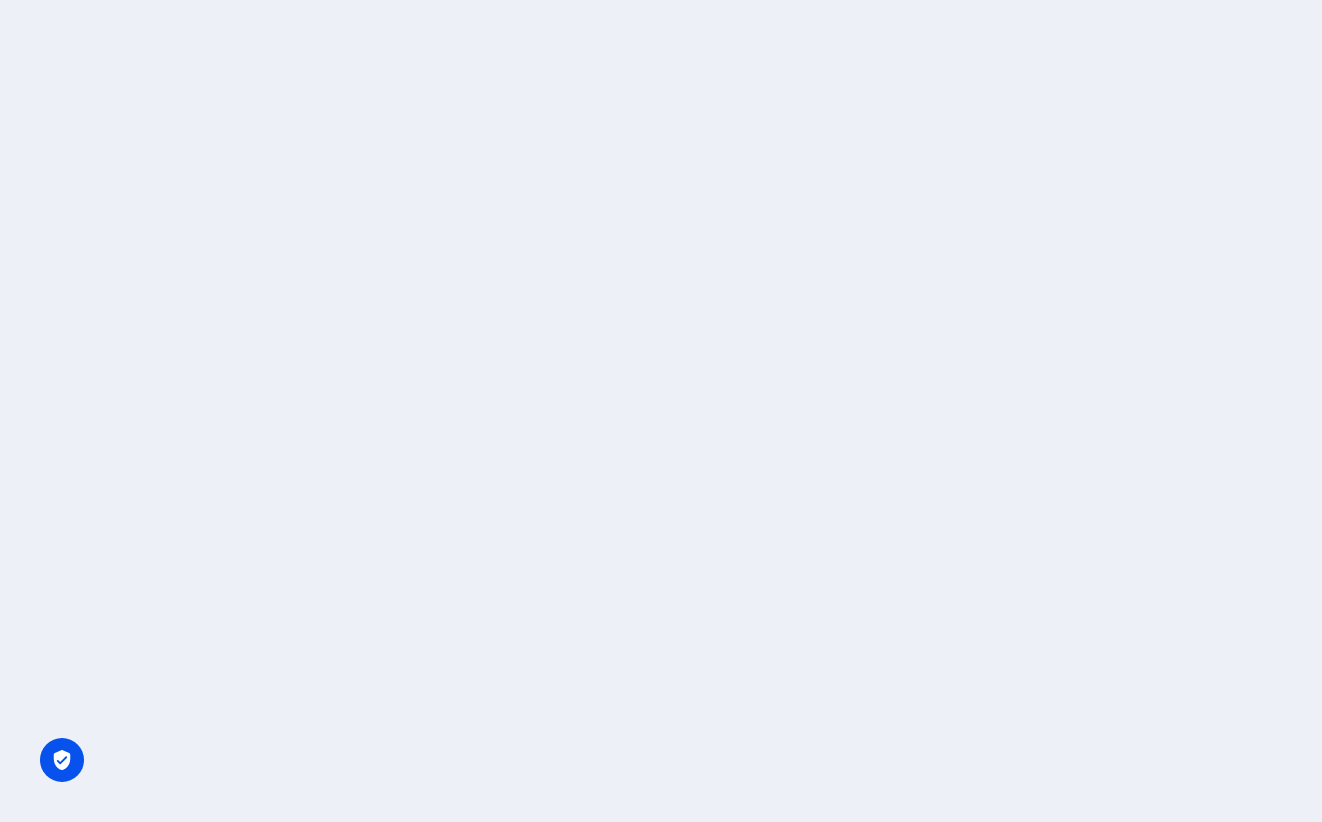 scroll, scrollTop: 0, scrollLeft: 0, axis: both 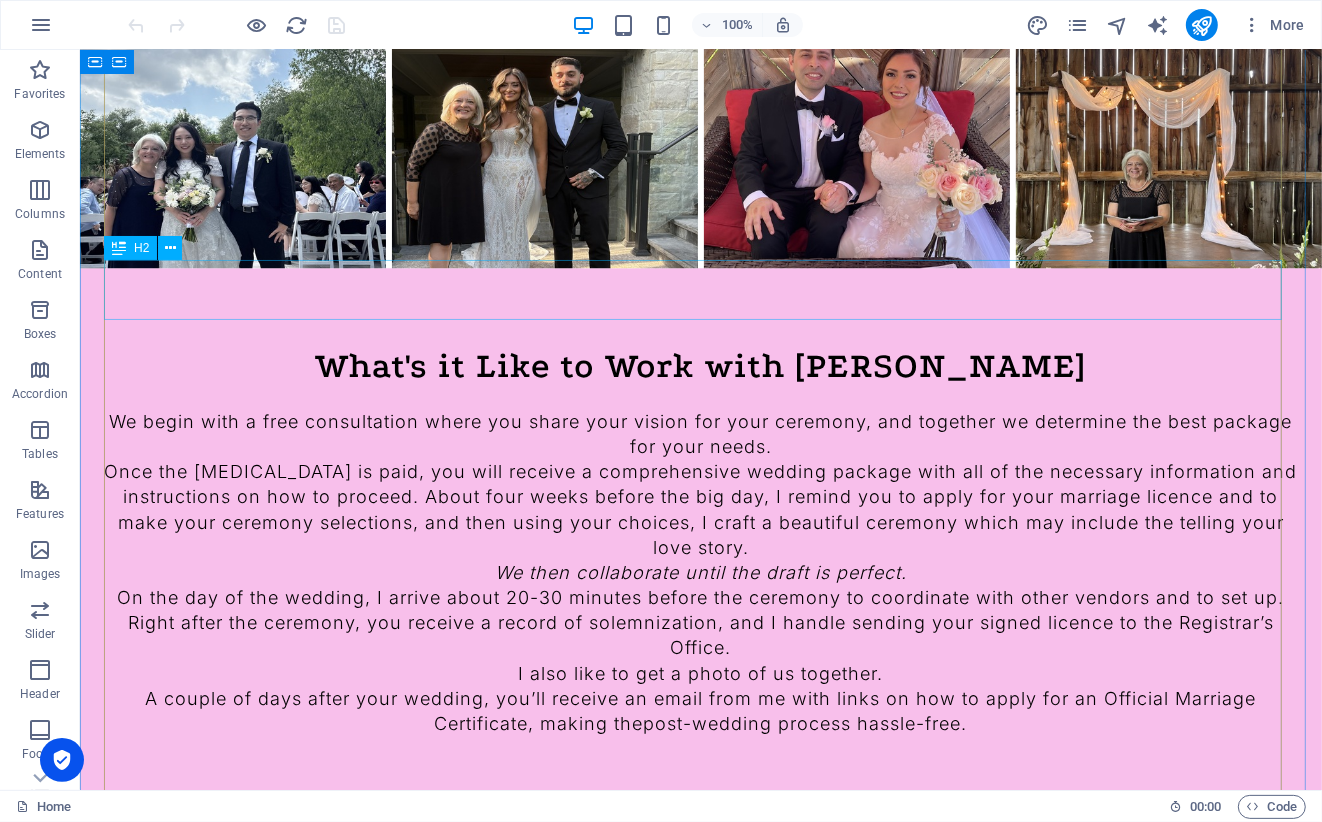 click on "Contact" at bounding box center [700, 1703] 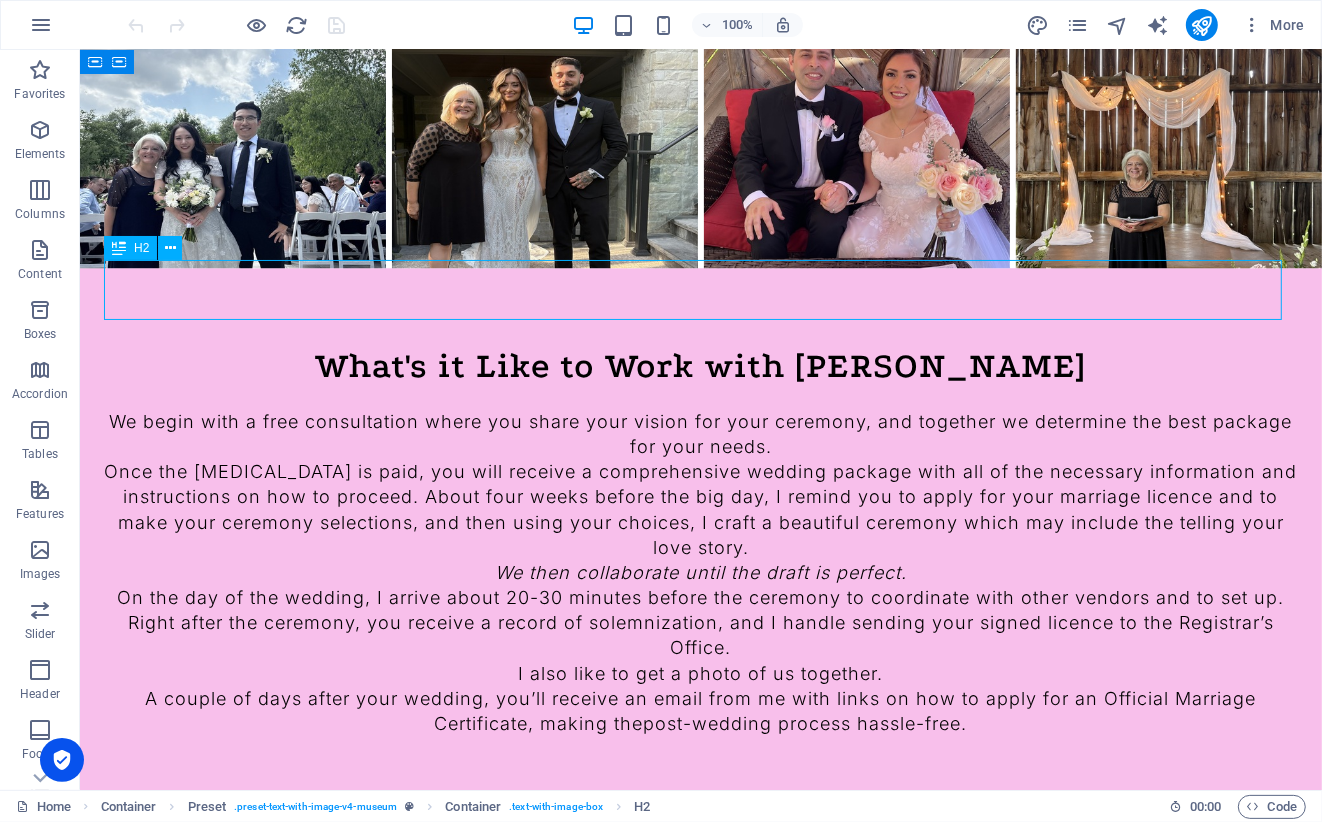 click on "Contact" at bounding box center [700, 1703] 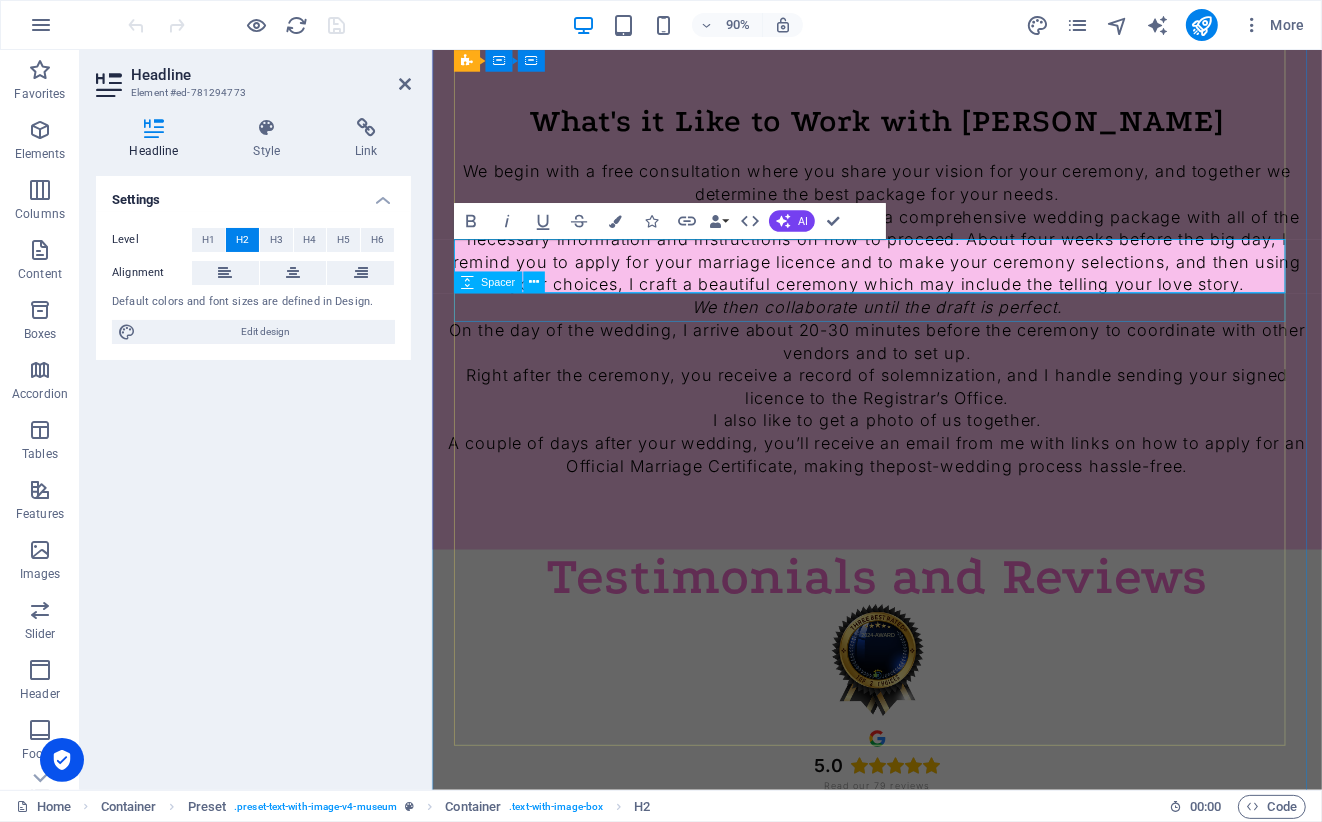 scroll, scrollTop: 4027, scrollLeft: 0, axis: vertical 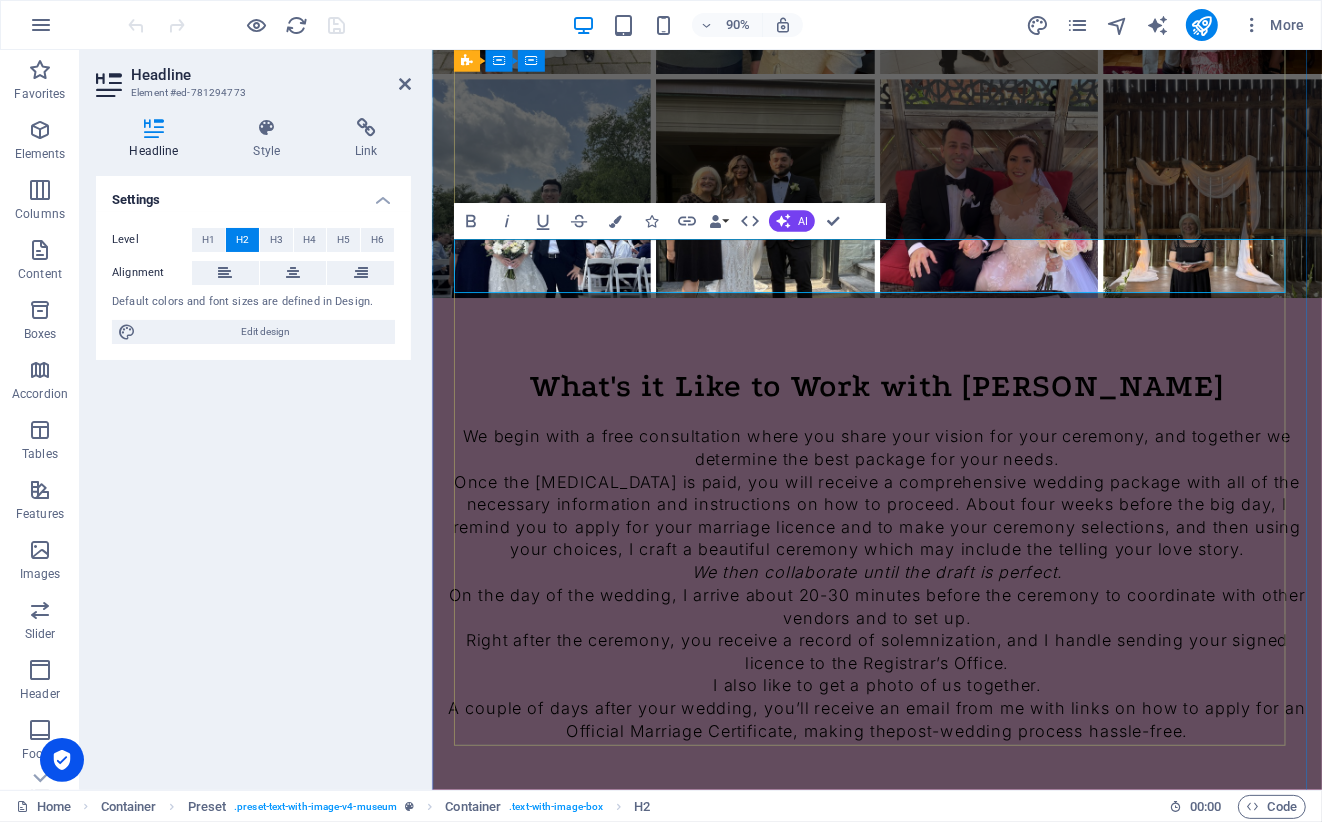 type 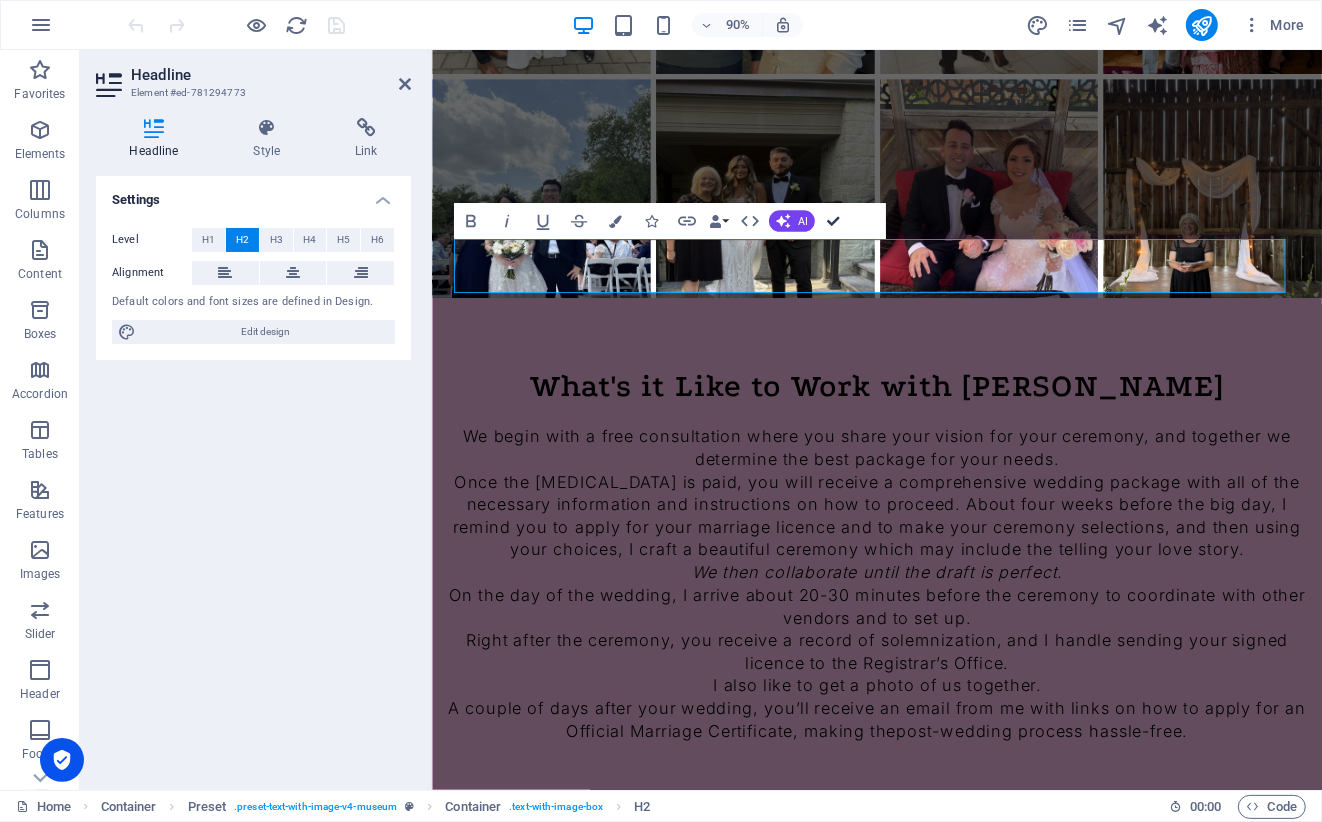 drag, startPoint x: 835, startPoint y: 222, endPoint x: 807, endPoint y: 188, distance: 44.04543 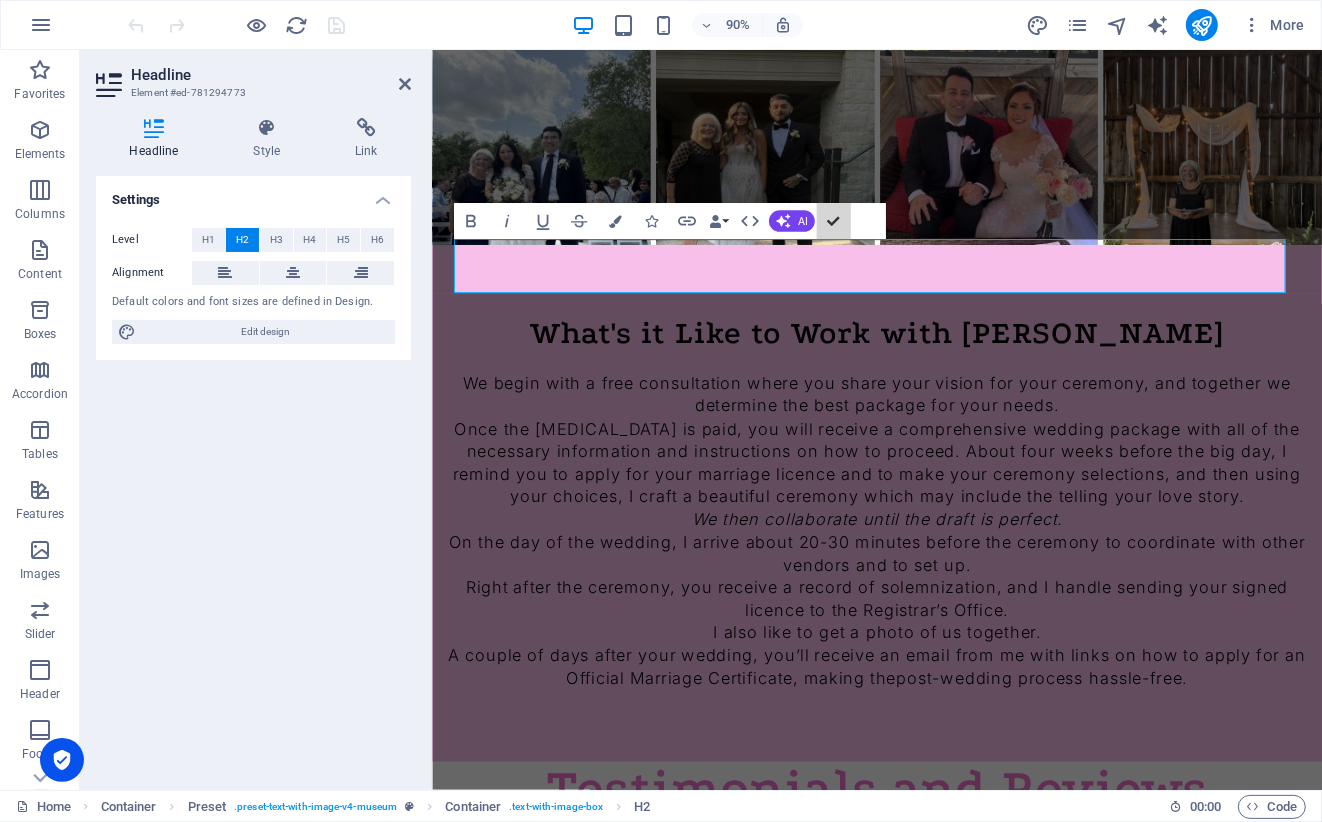 scroll, scrollTop: 4322, scrollLeft: 0, axis: vertical 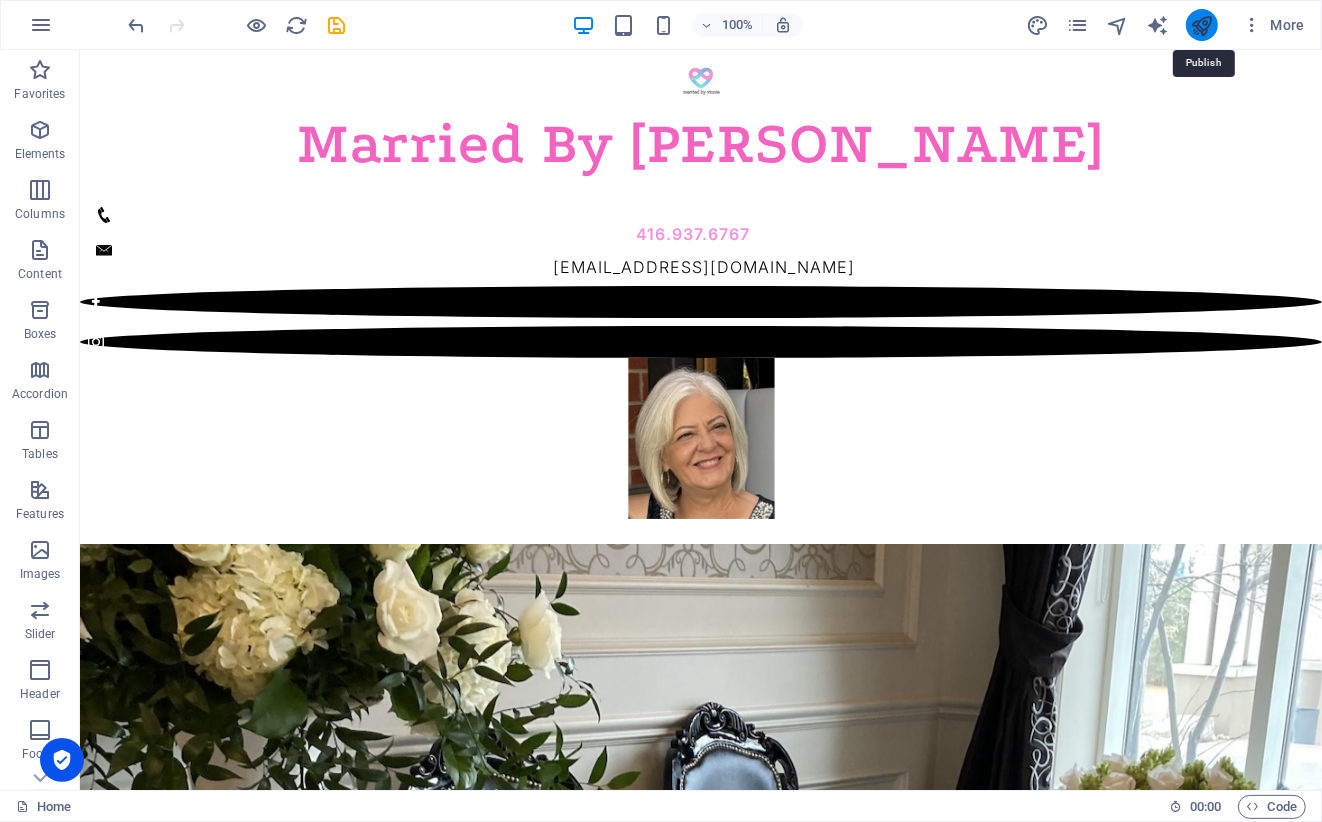 click at bounding box center [1201, 25] 